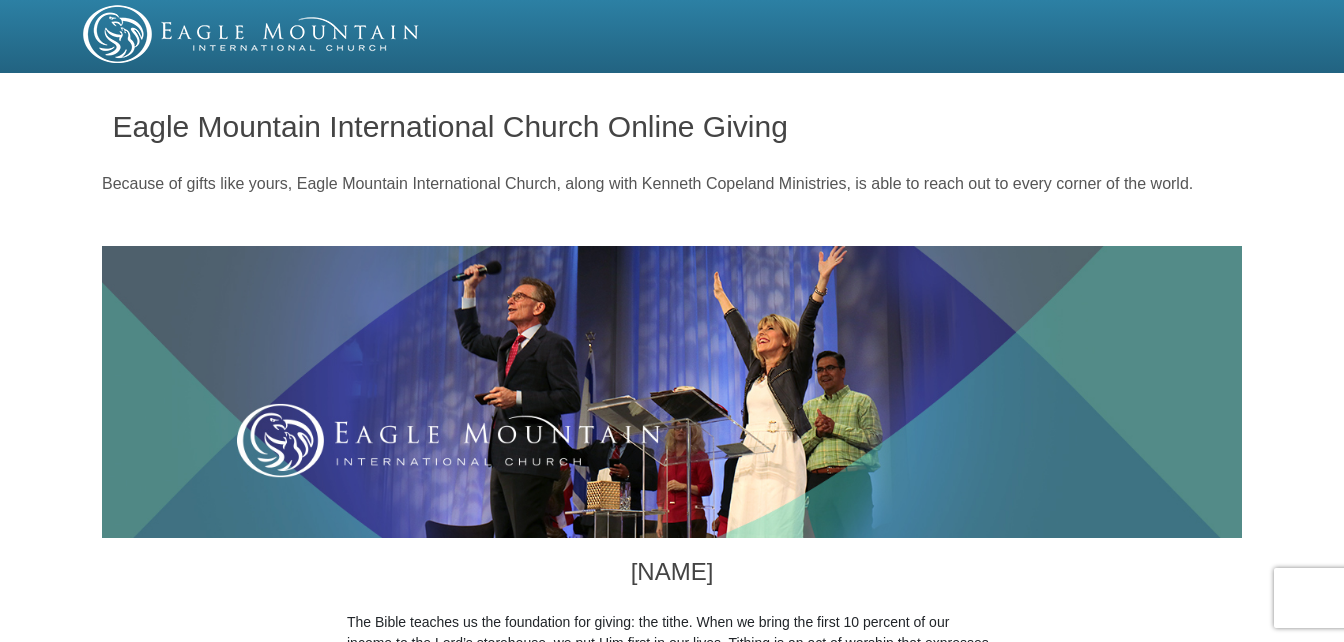 scroll, scrollTop: 0, scrollLeft: 0, axis: both 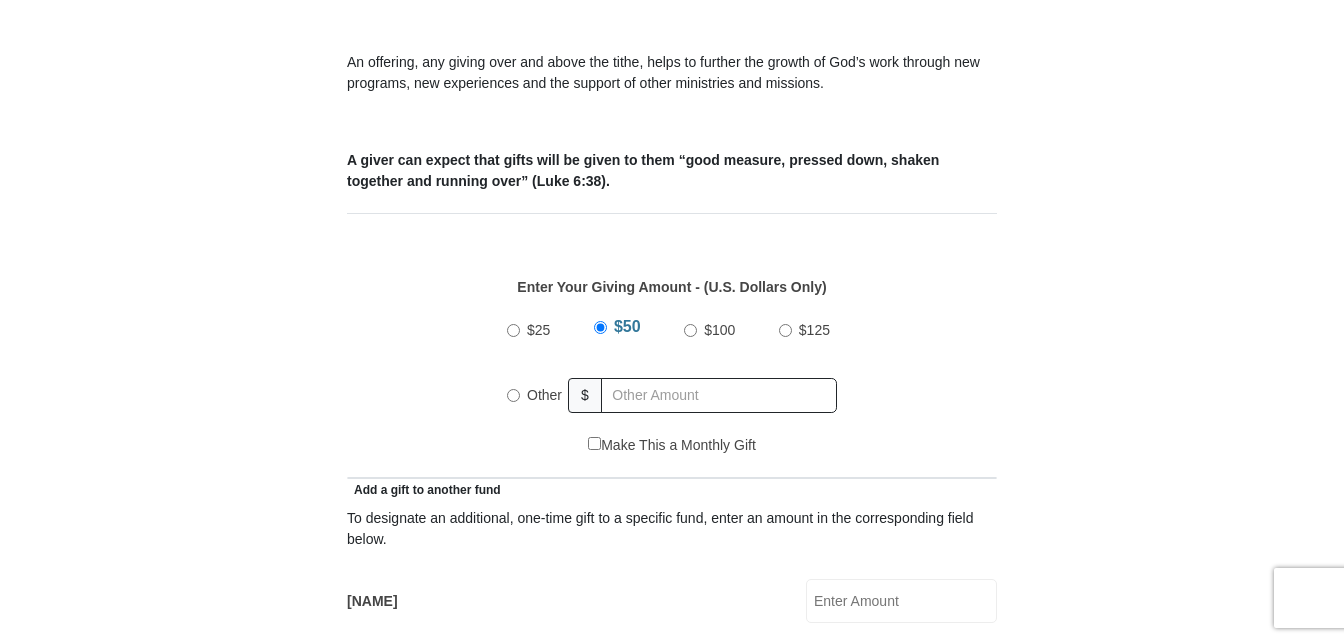 click on "Other" at bounding box center [513, 395] 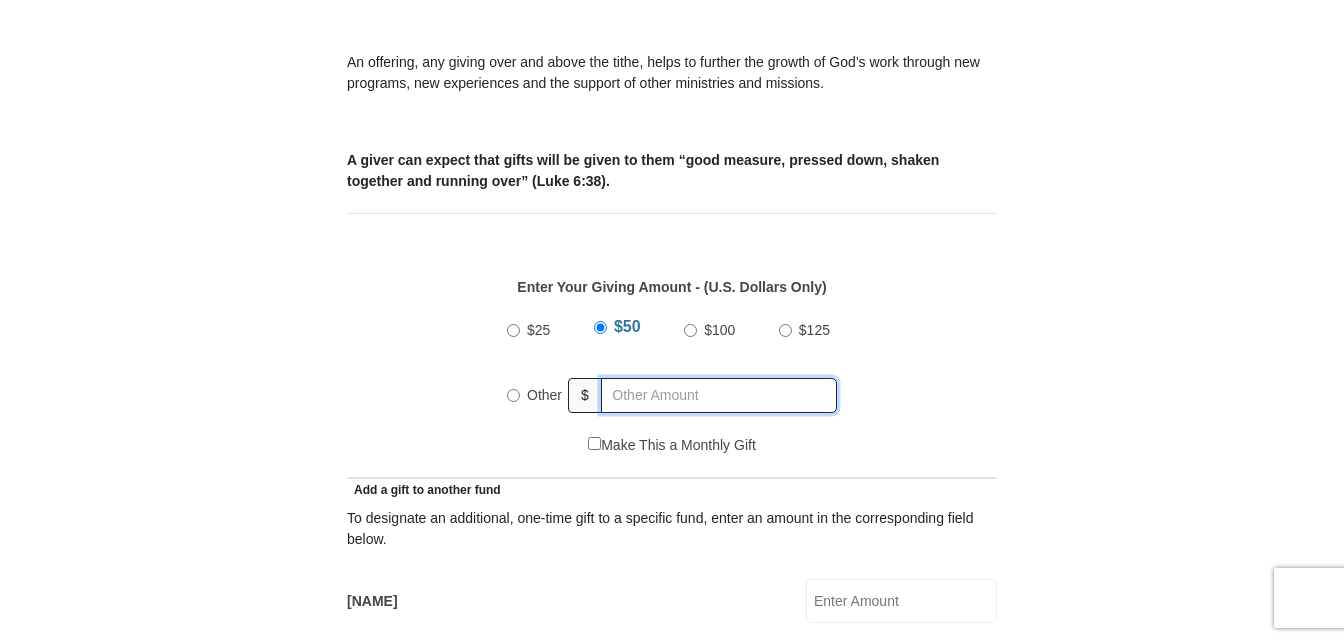 radio on "true" 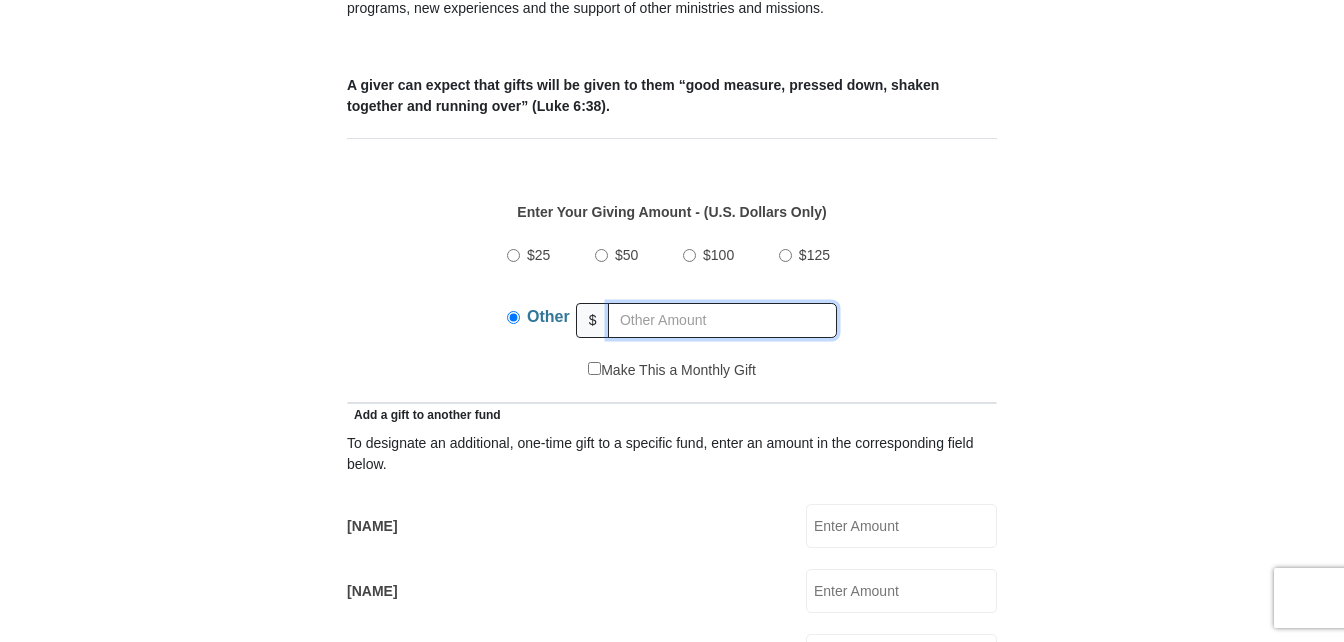 scroll, scrollTop: 1000, scrollLeft: 0, axis: vertical 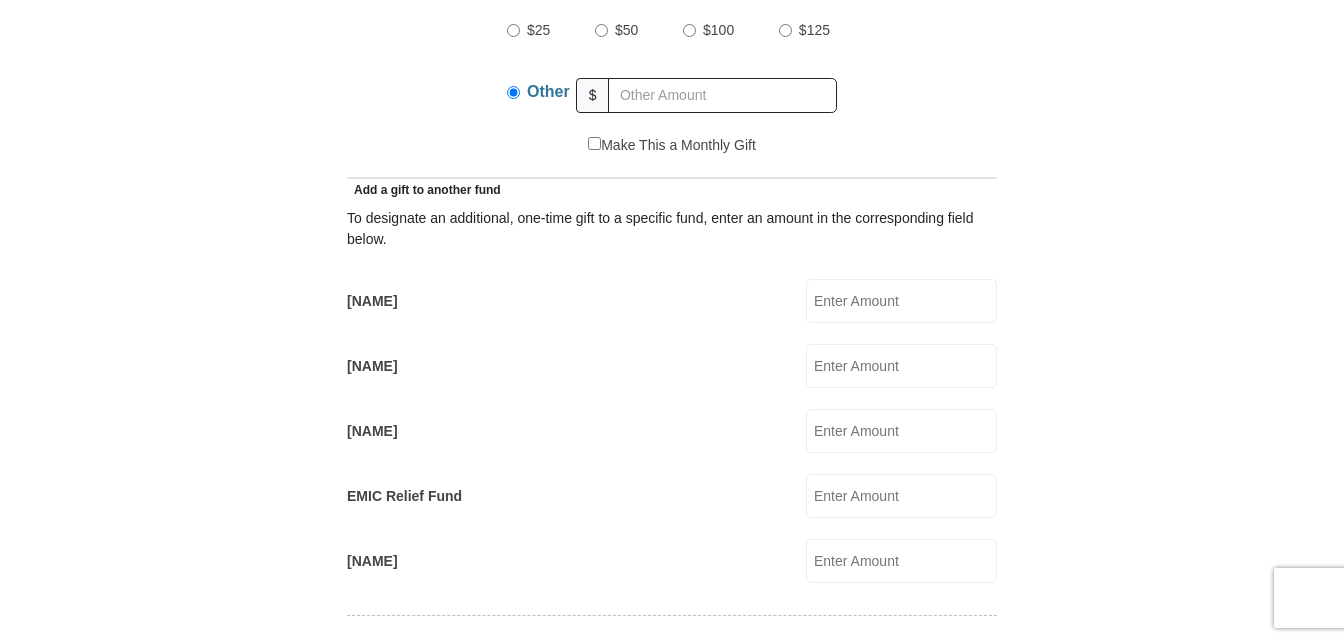 click on "[NAME]" at bounding box center (901, 301) 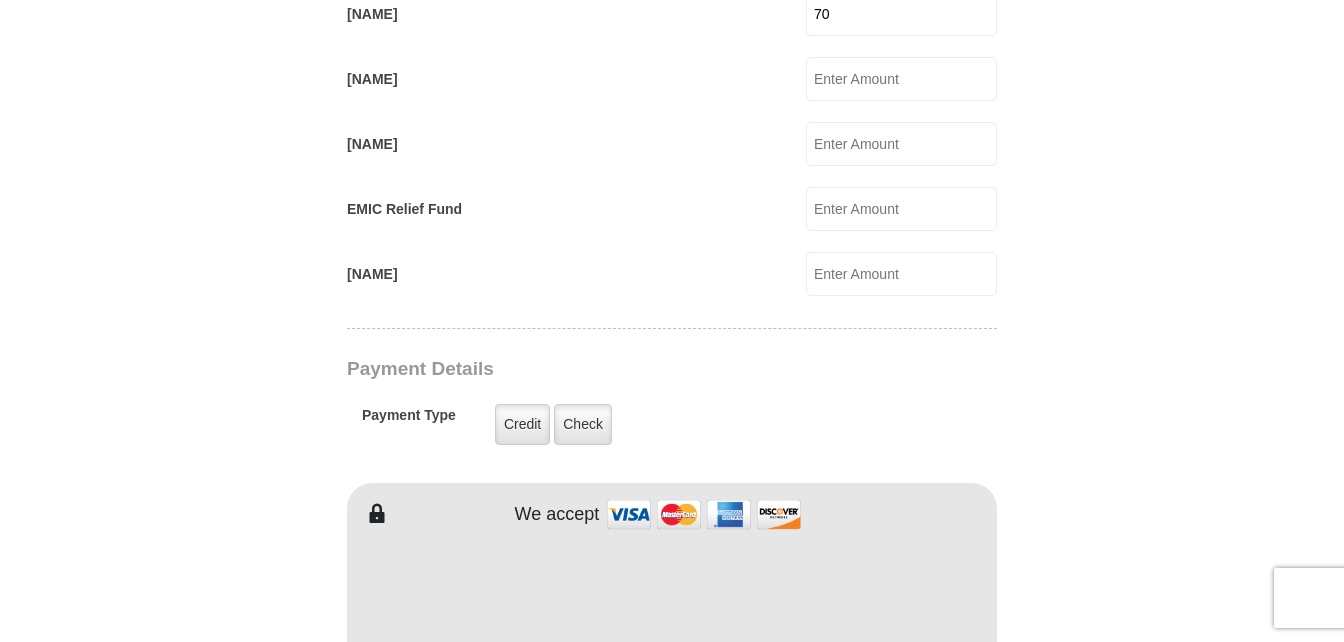 scroll, scrollTop: 1300, scrollLeft: 0, axis: vertical 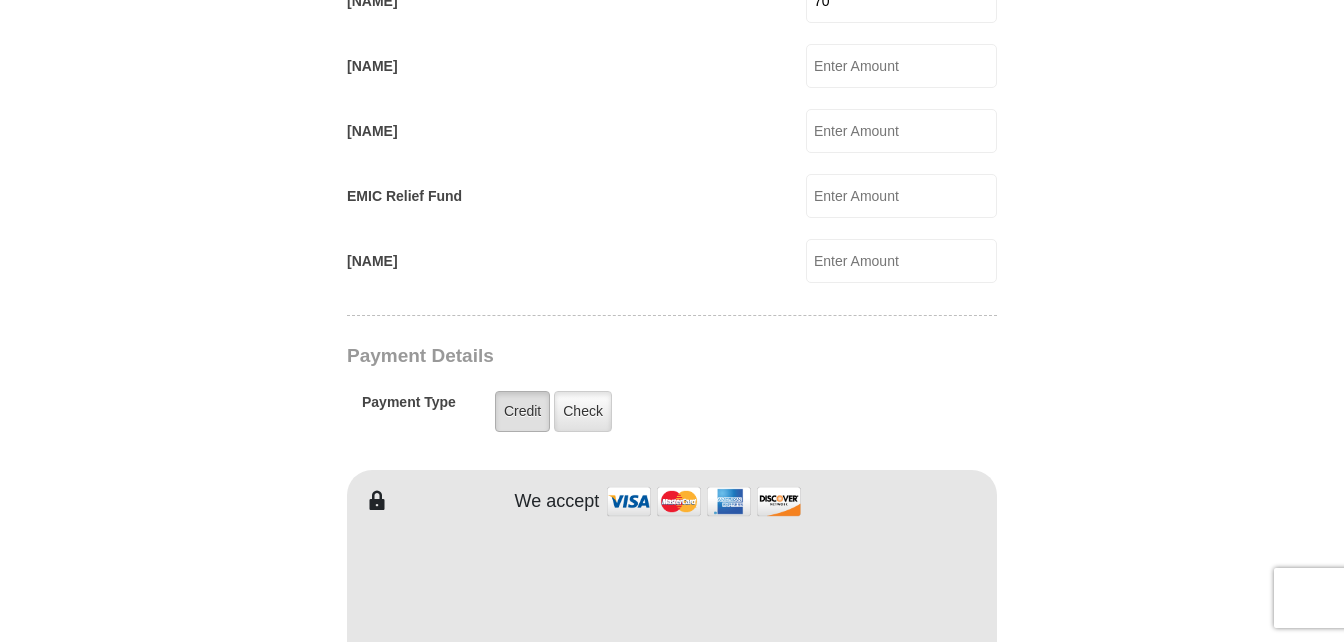 click on "Credit" at bounding box center [522, 411] 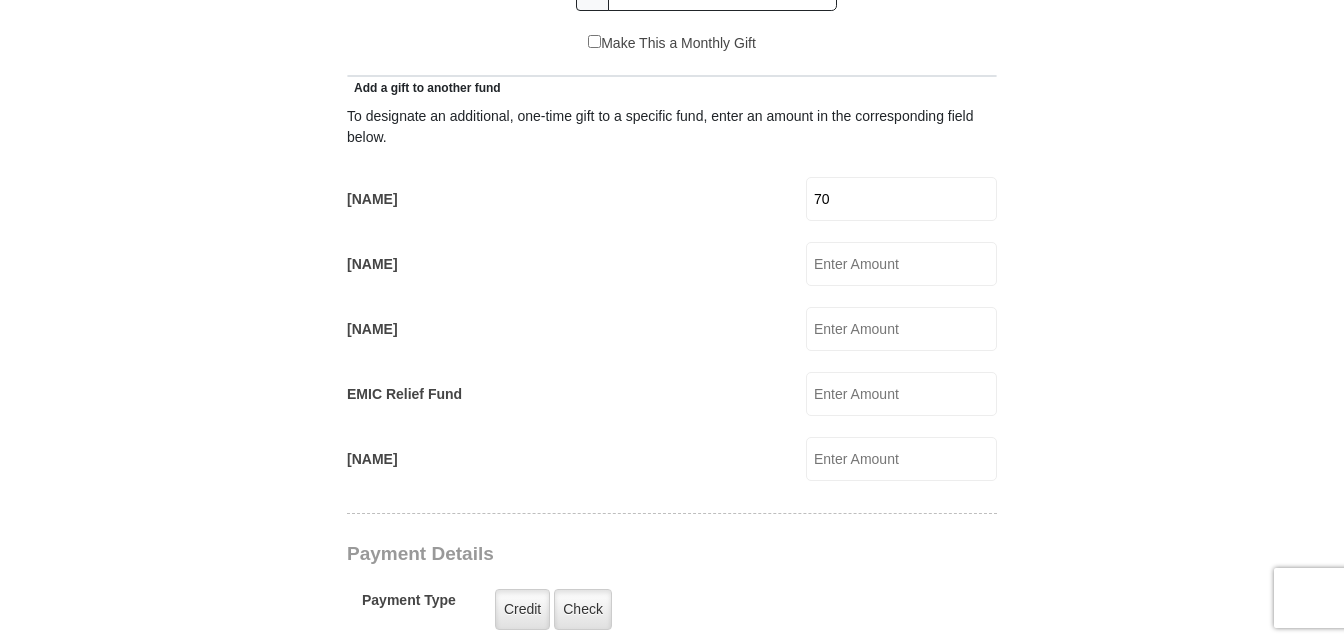 scroll, scrollTop: 1100, scrollLeft: 0, axis: vertical 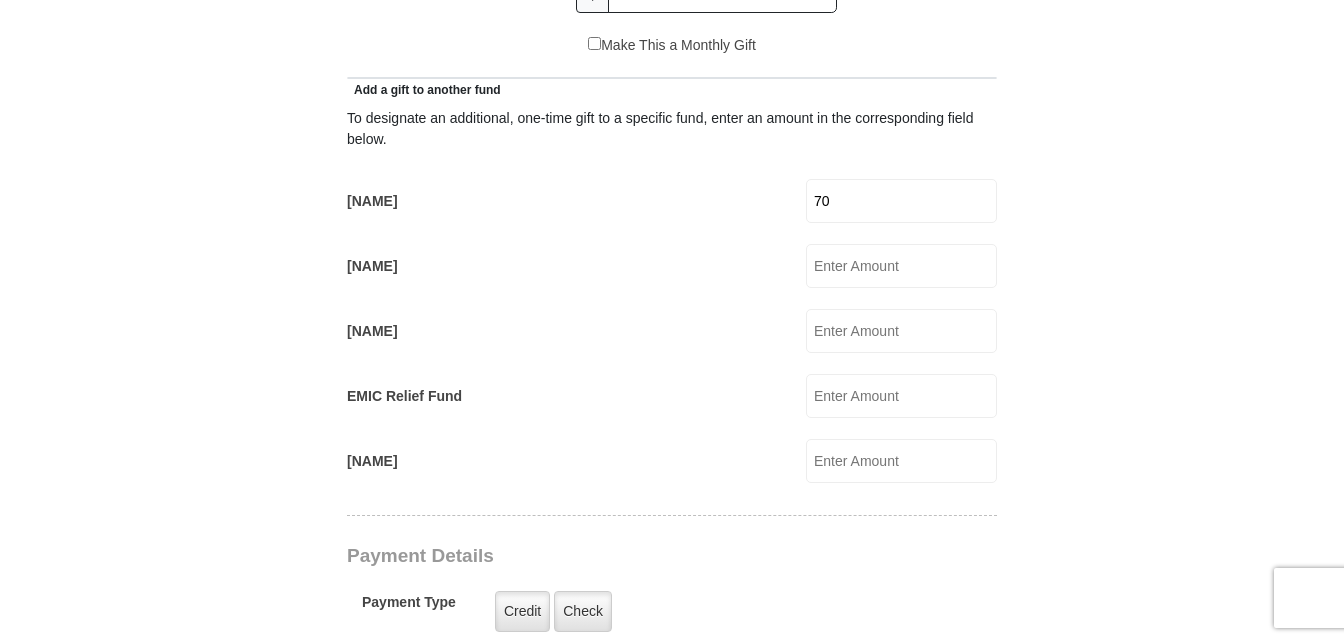 click on "70" at bounding box center (901, 201) 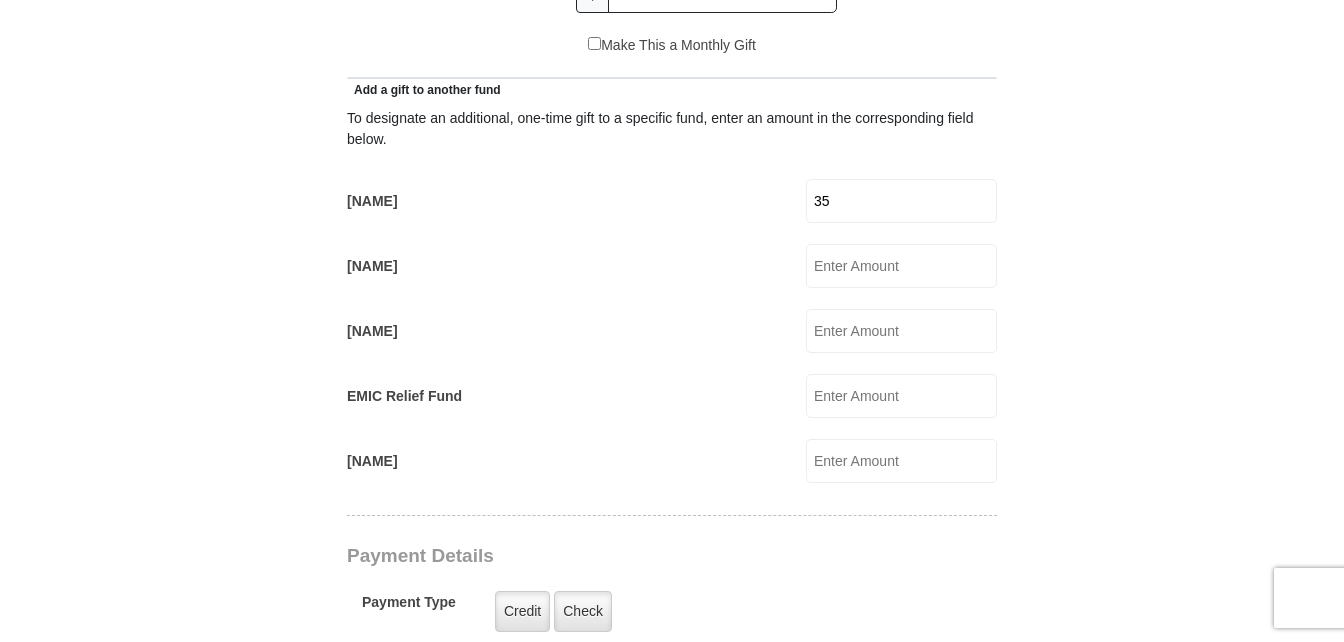 type on "35" 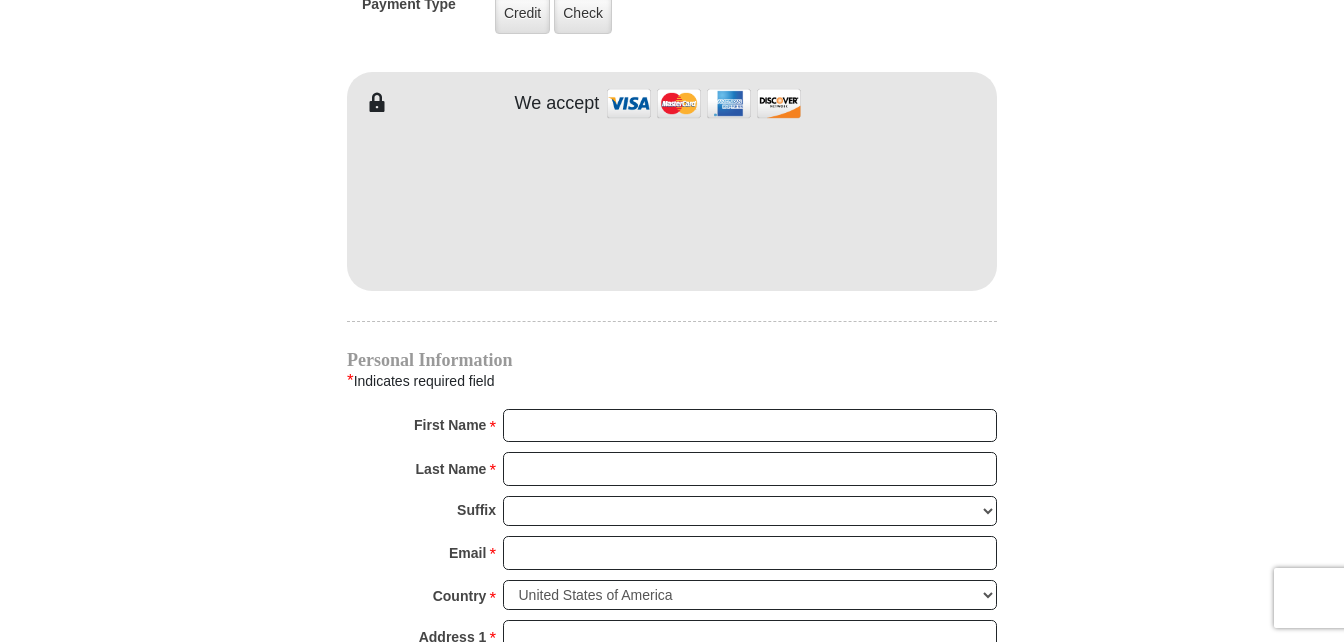 scroll, scrollTop: 1700, scrollLeft: 0, axis: vertical 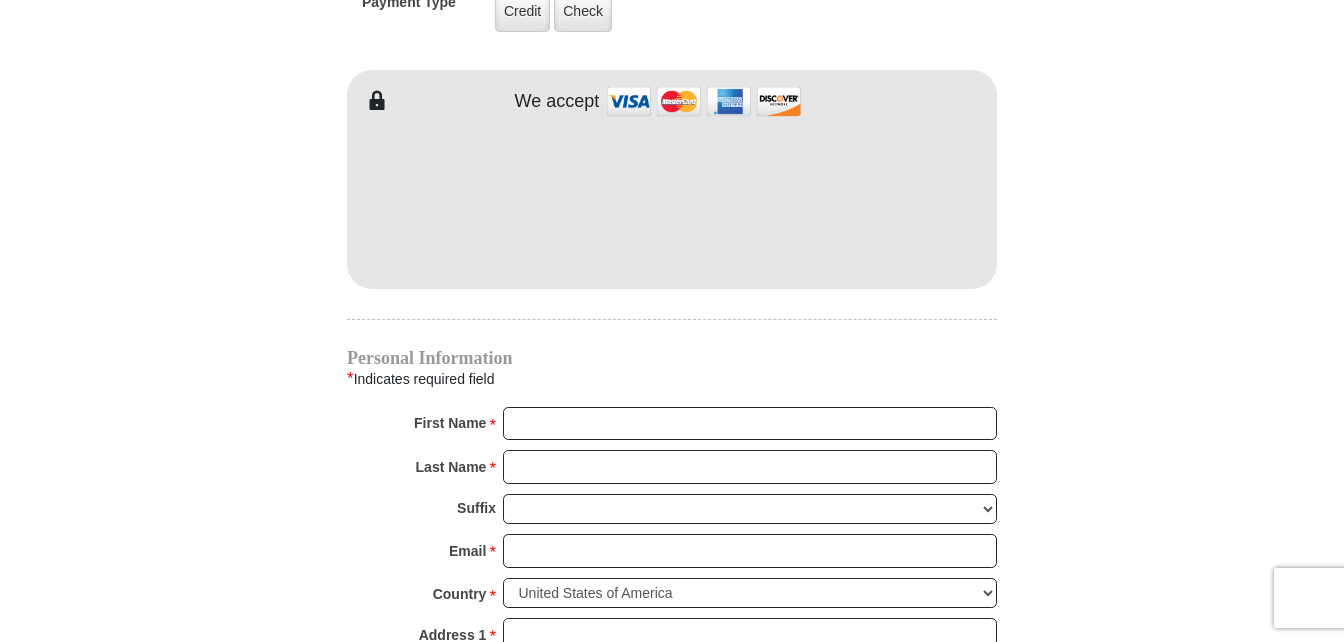 type on "35" 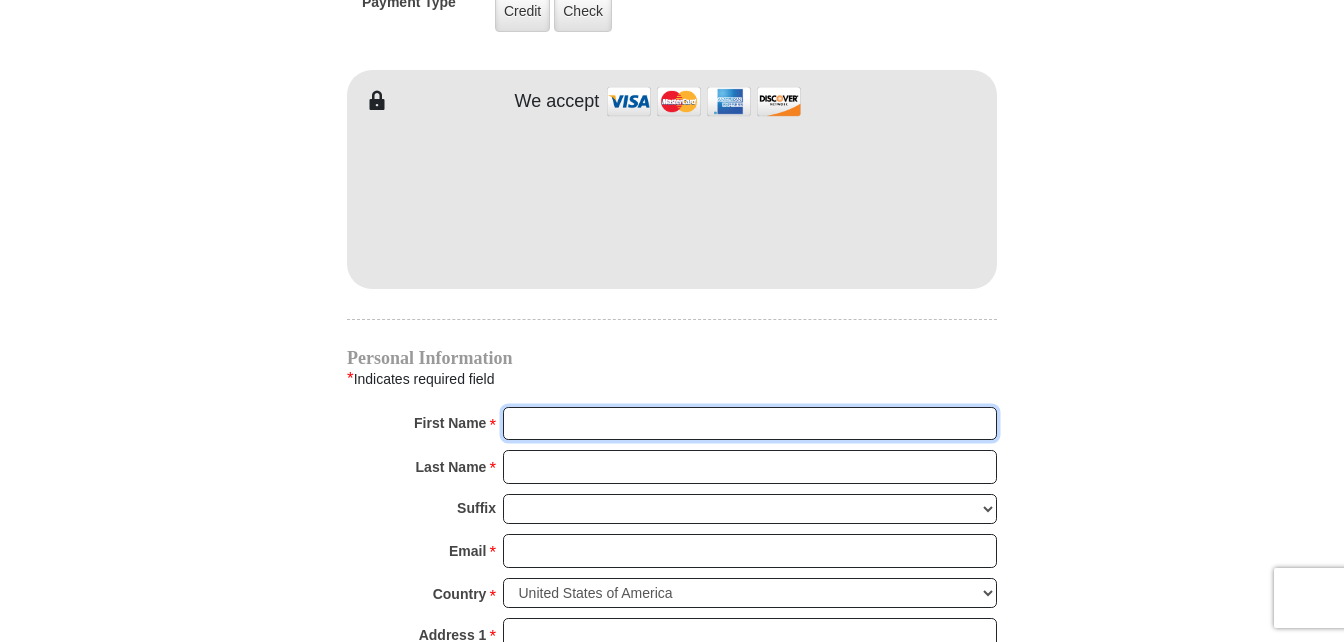 click on "First Name
*" at bounding box center [750, 424] 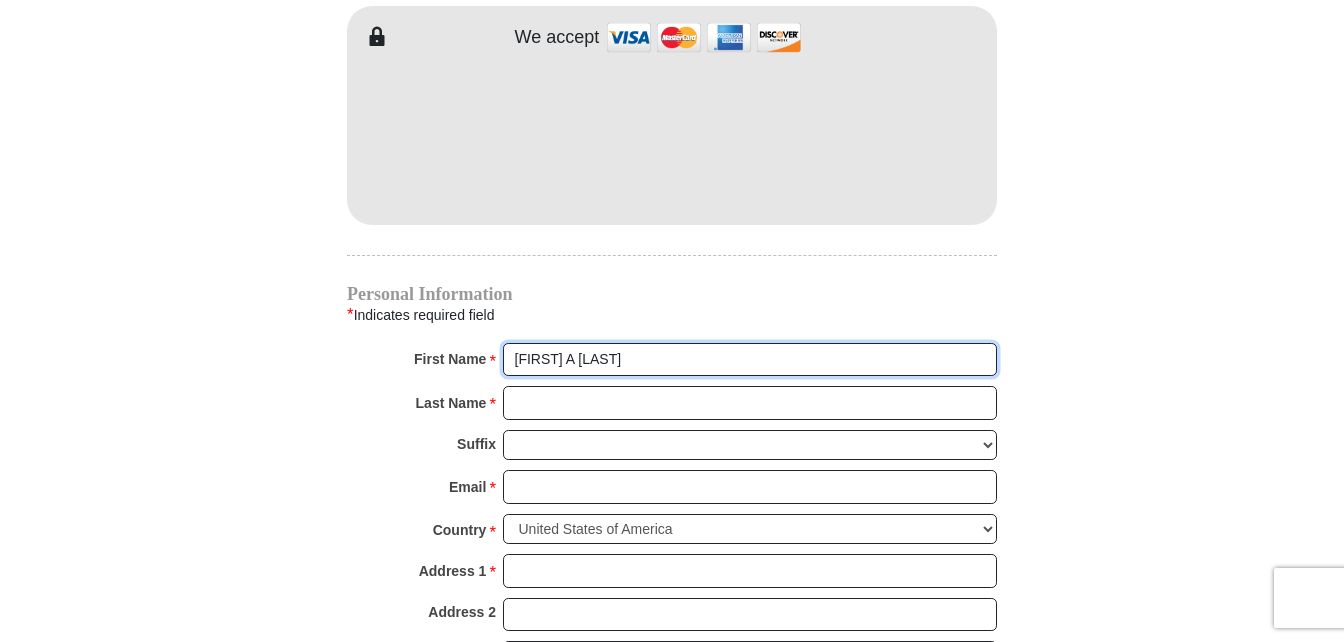 scroll, scrollTop: 1800, scrollLeft: 0, axis: vertical 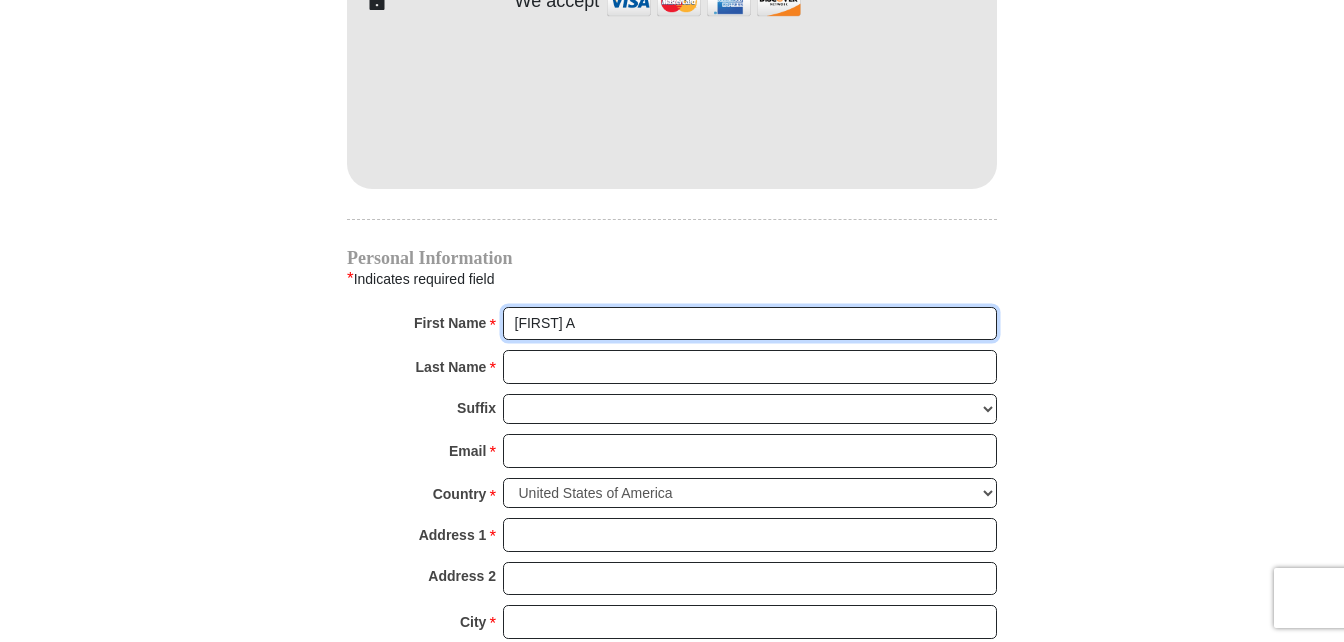 type on "[FIRST] A" 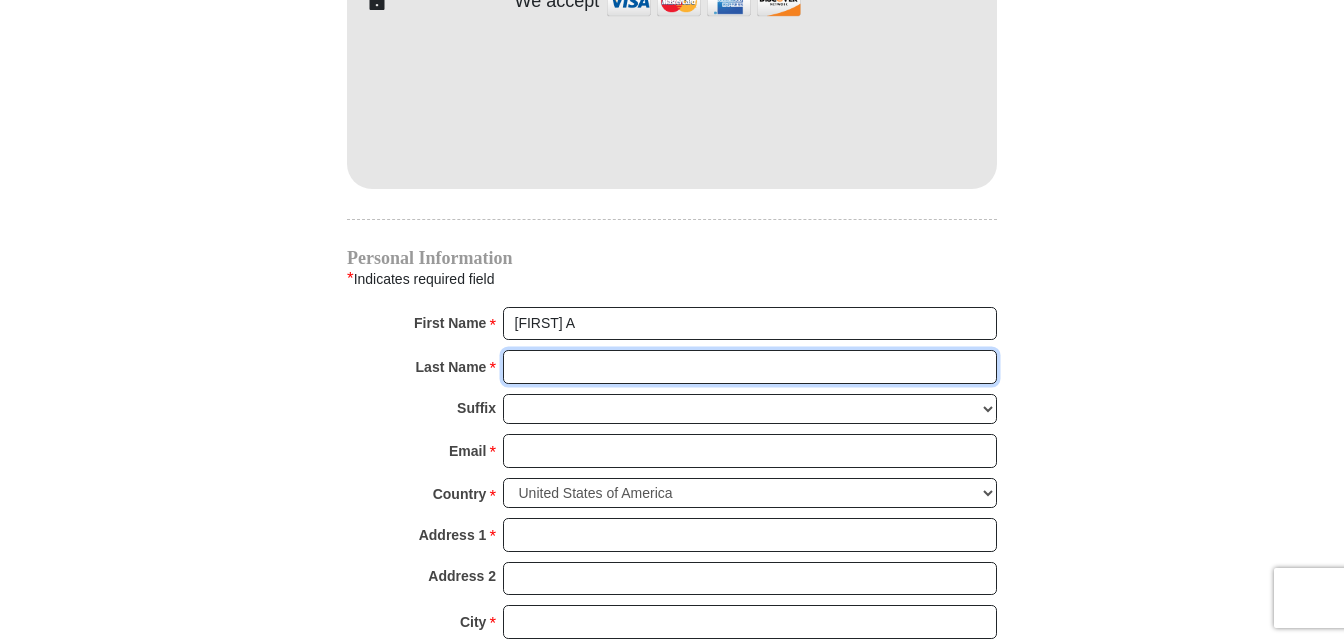click on "Last Name
*" at bounding box center [750, 367] 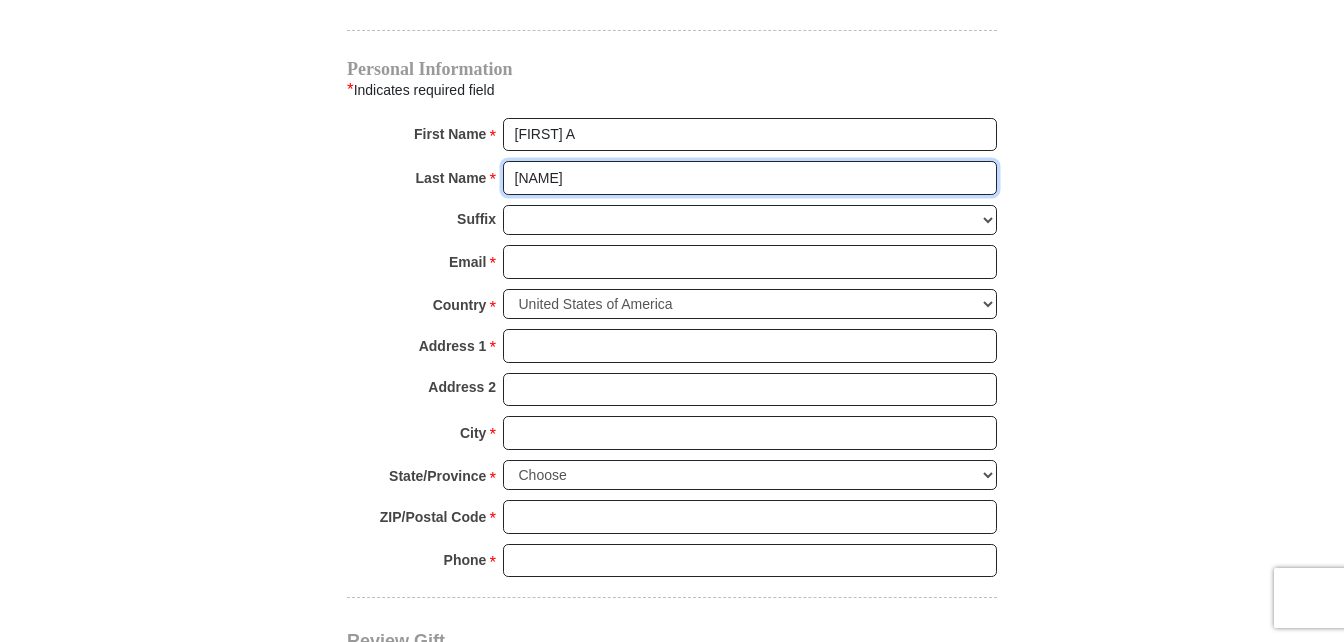 scroll, scrollTop: 2000, scrollLeft: 0, axis: vertical 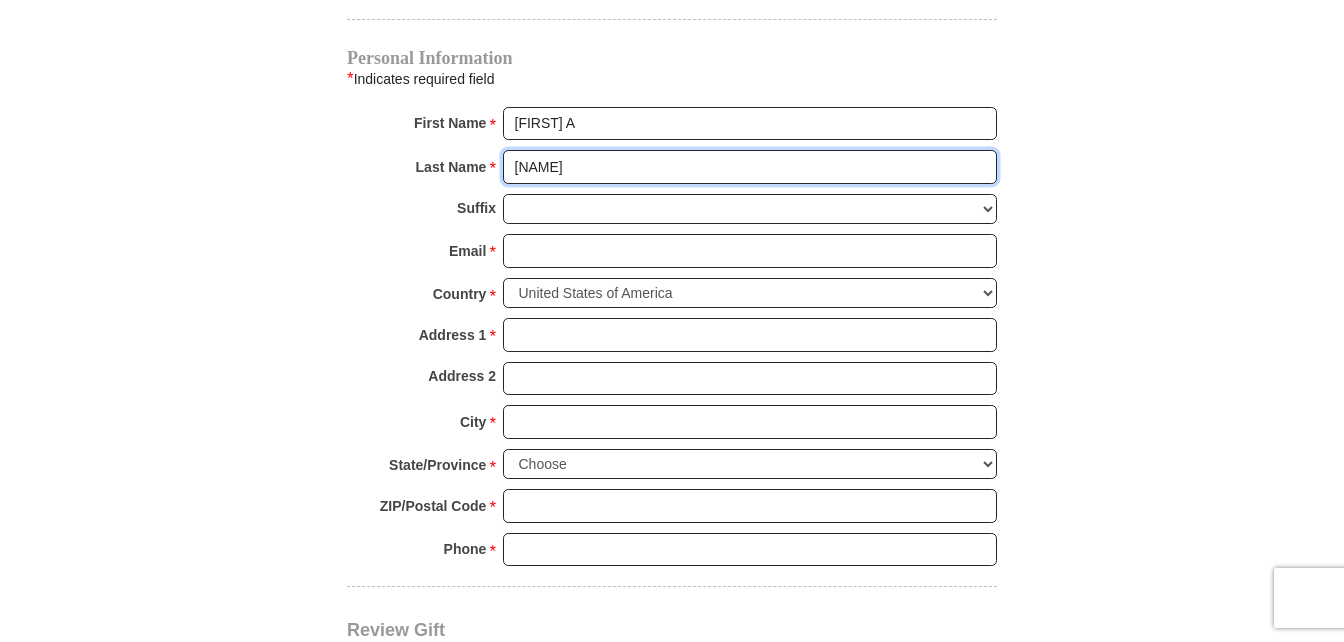 type on "[NAME]" 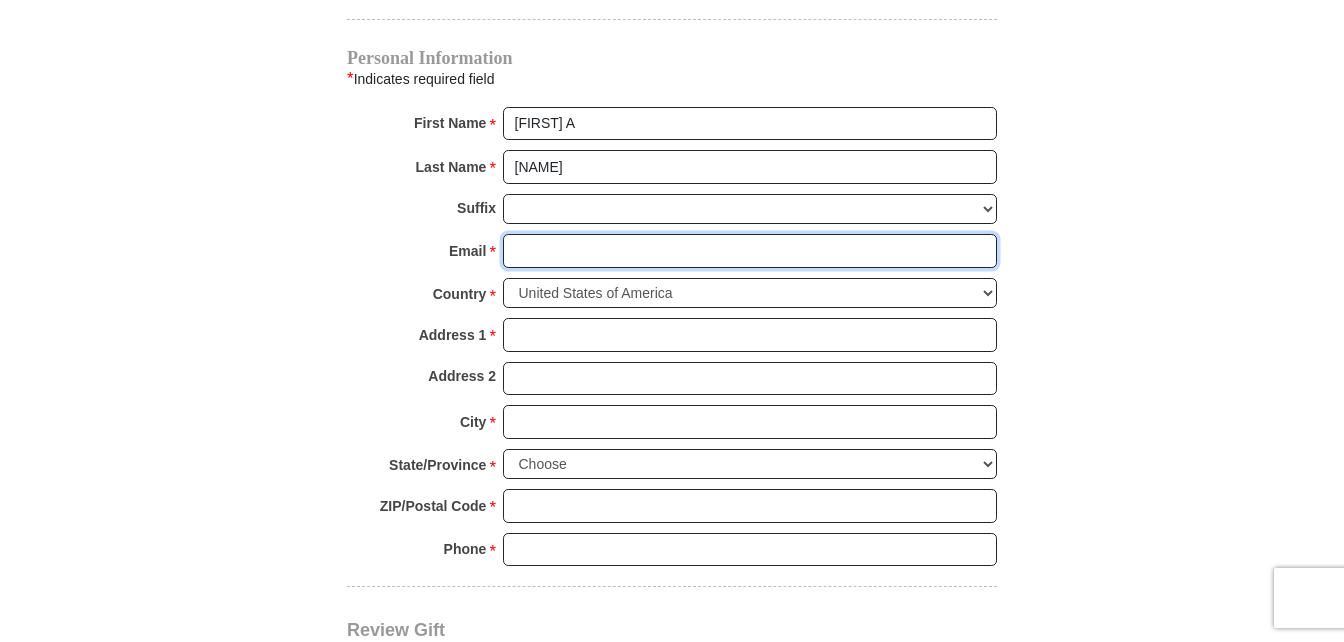 click on "Email
*" at bounding box center [750, 251] 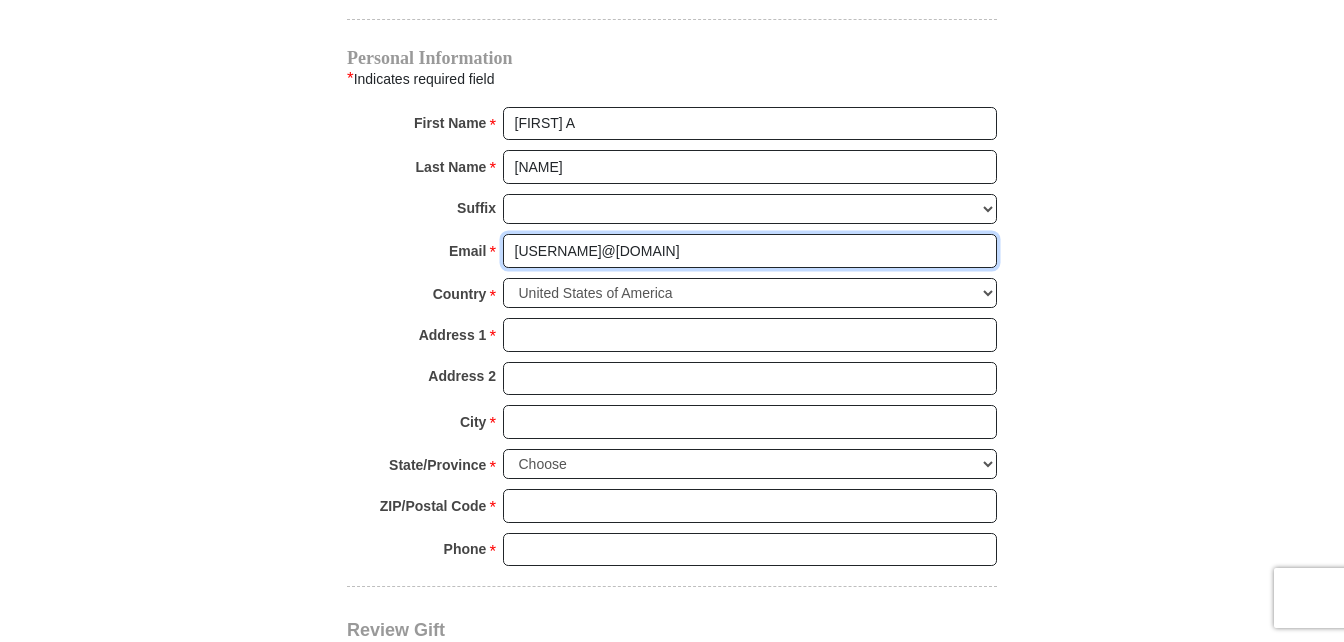 type on "[USERNAME]@[DOMAIN]" 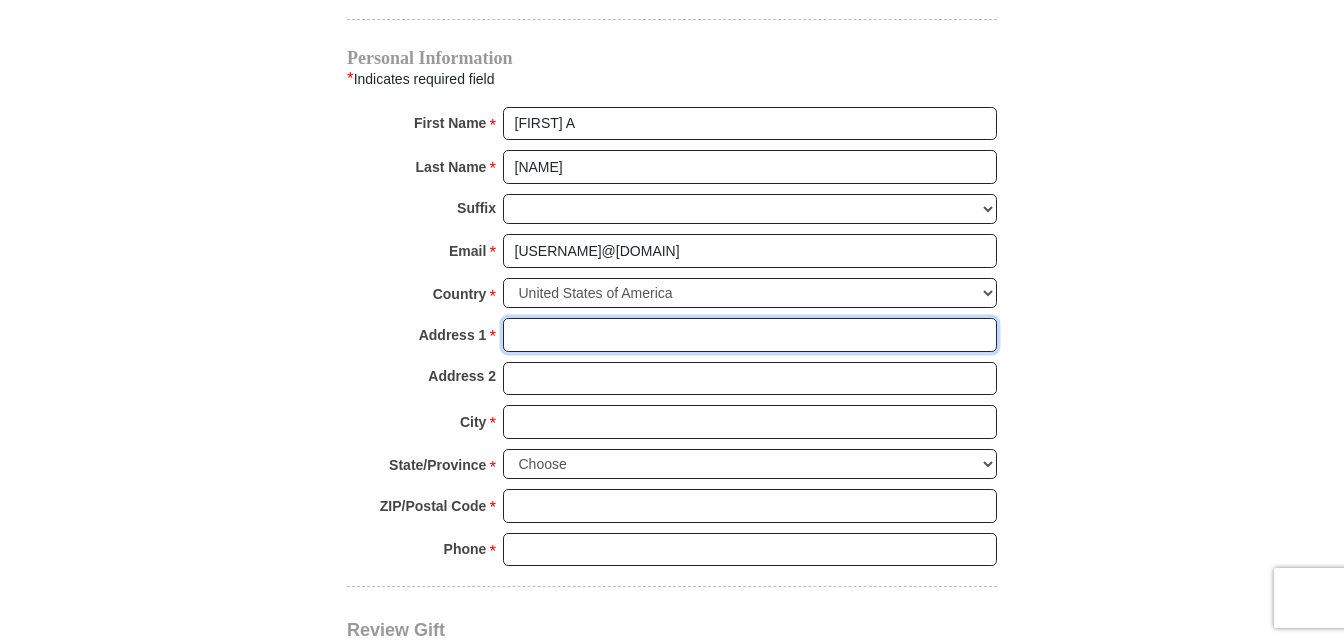 click on "Address 1" at bounding box center [750, 335] 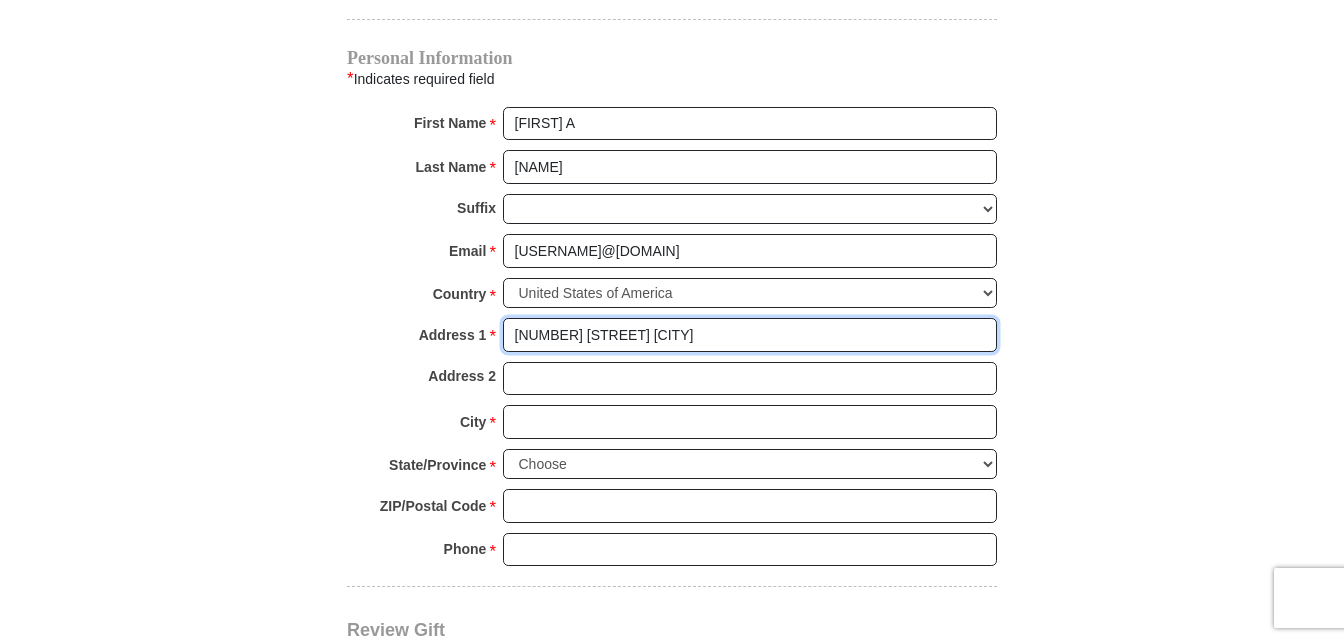 type on "[NUMBER] [STREET] [CITY]" 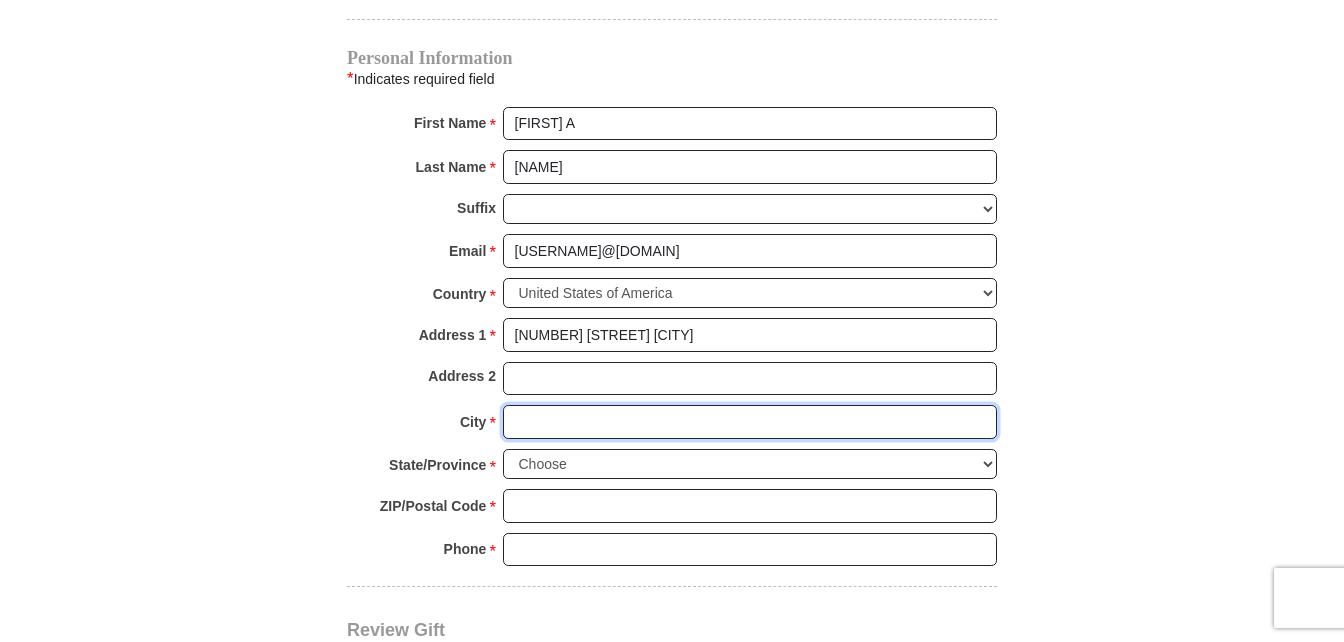 click on "City" at bounding box center (750, 422) 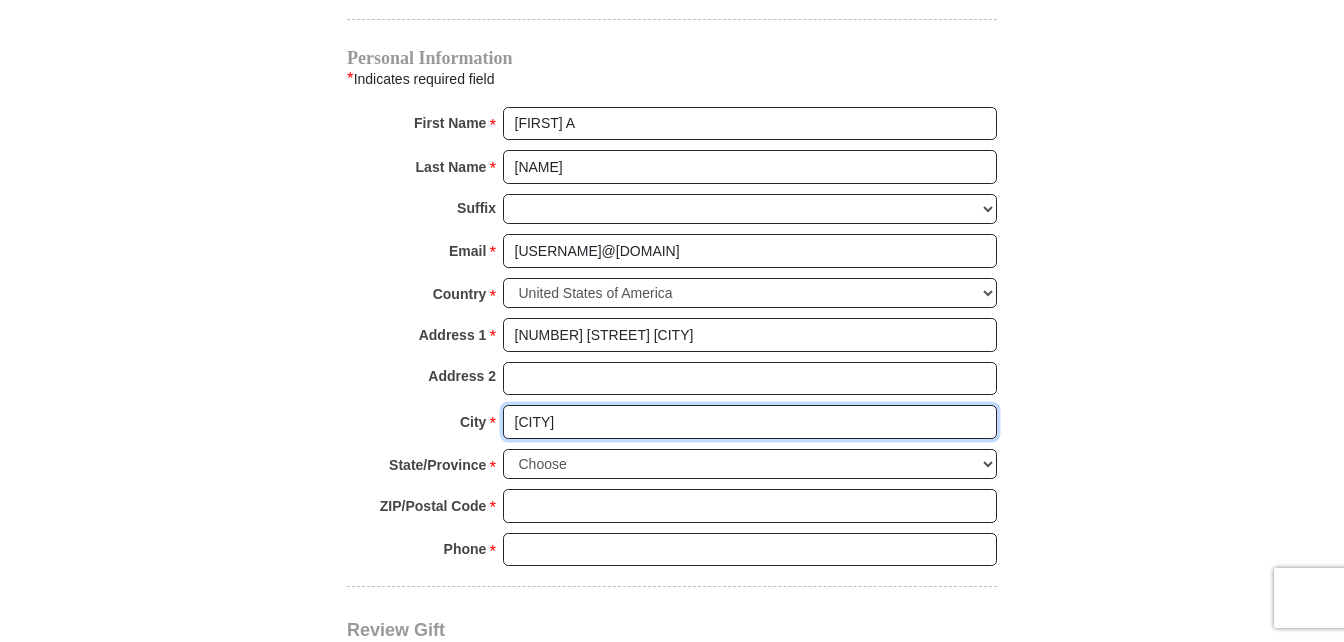 type on "[CITY]" 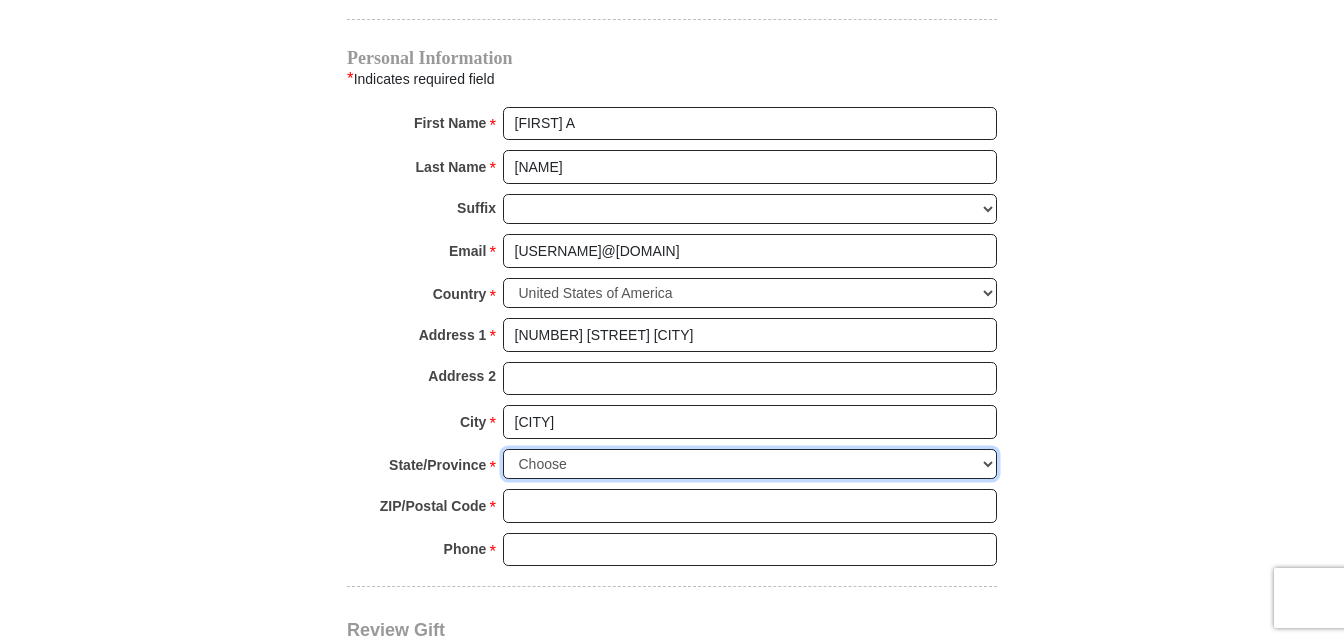 click on "Choose Alabama Alaska American Samoa Arizona Arkansas Armed Forces Americas Armed Forces Europe Armed Forces Pacific California Colorado Connecticut Delaware District of Columbia Federated States of Micronesia Florida Georgia Guam Hawaii Idaho Illinois Indiana Iowa Kansas Kentucky Louisiana Maine Marshall Islands Maryland Massachusetts Michigan Minnesota Mississippi Missouri Montana Nebraska Nevada New Hampshire New Jersey New Mexico New York North Carolina North Dakota Northern Mariana Islands Ohio Oklahoma Oregon Palau Pennsylvania Puerto Rico Rhode Island South Carolina South Dakota Tennessee Texas Utah Vermont Virgin Islands Virginia Washington West Virginia Wisconsin Wyoming" at bounding box center (750, 464) 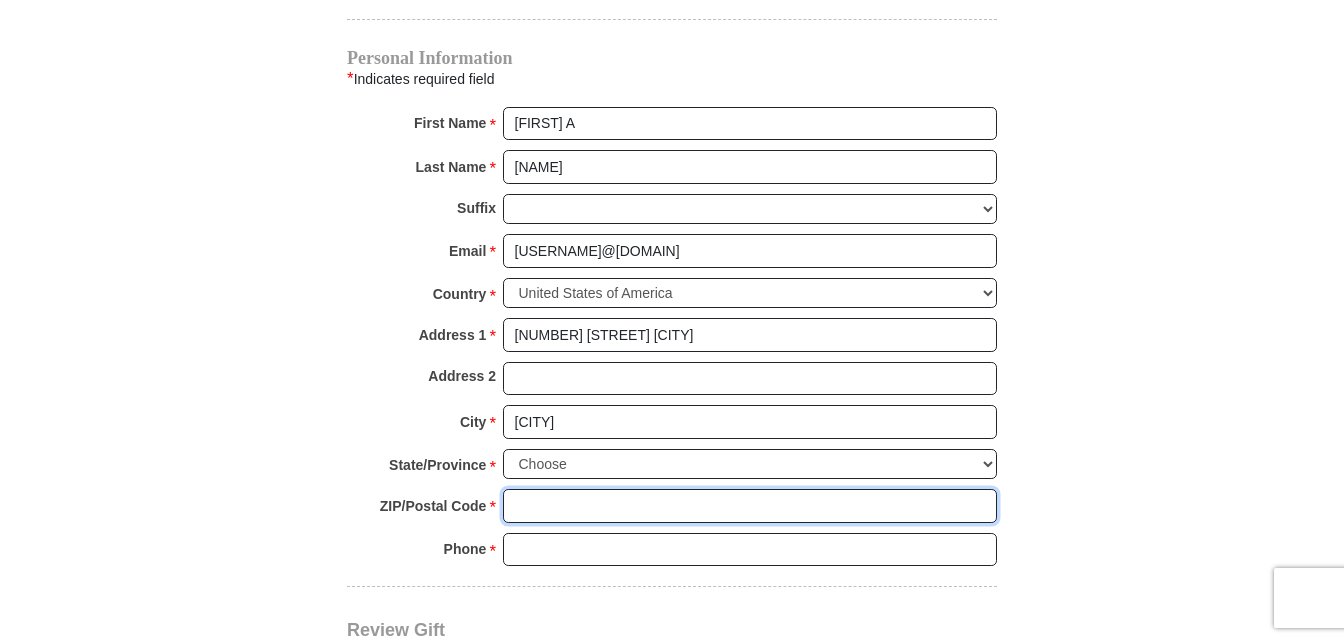 click on "ZIP/Postal Code" at bounding box center (750, 506) 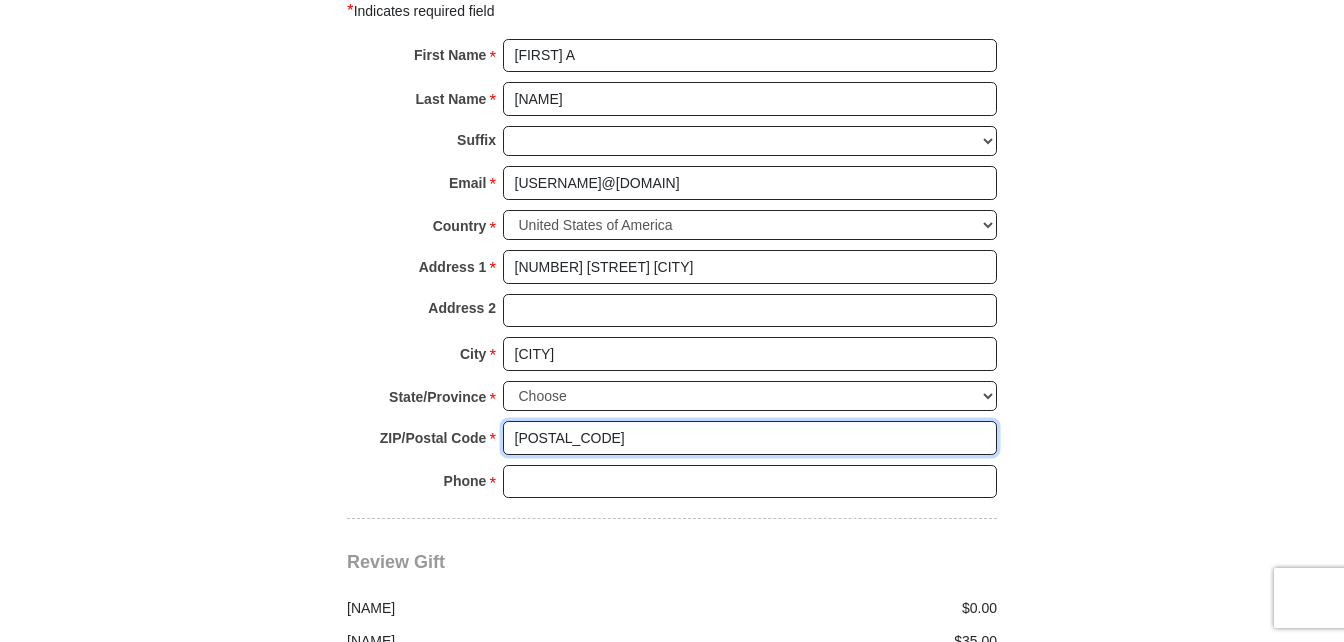 scroll, scrollTop: 2100, scrollLeft: 0, axis: vertical 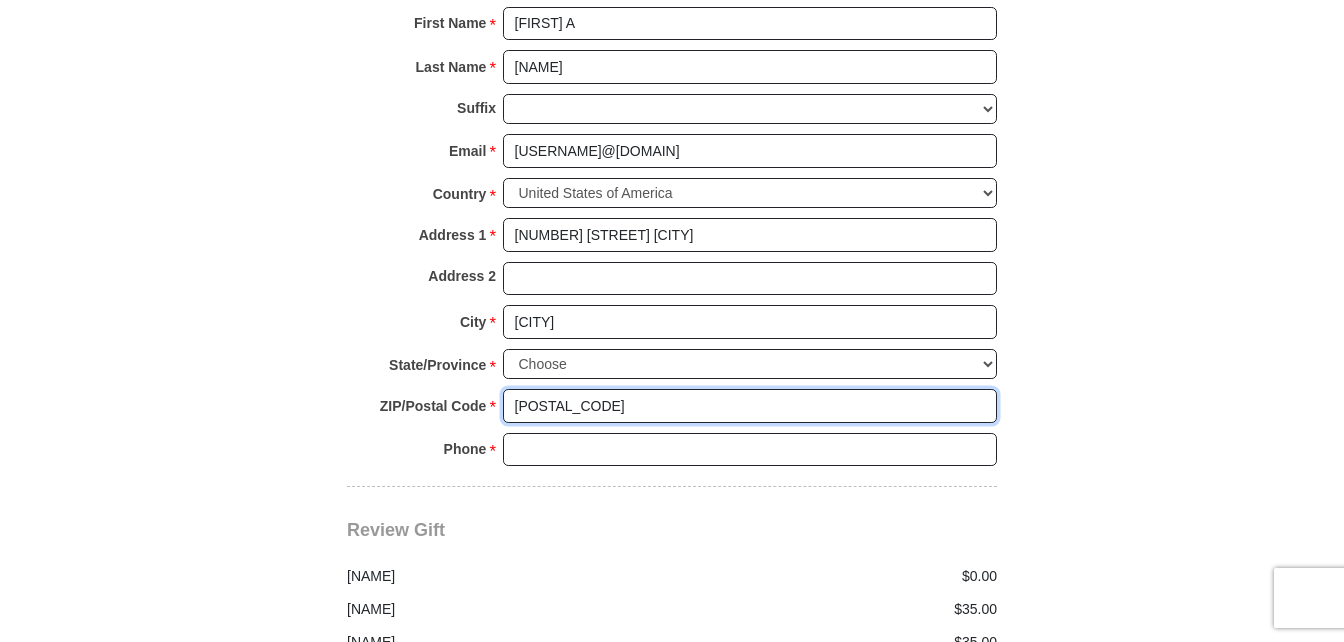 type on "[POSTAL_CODE]" 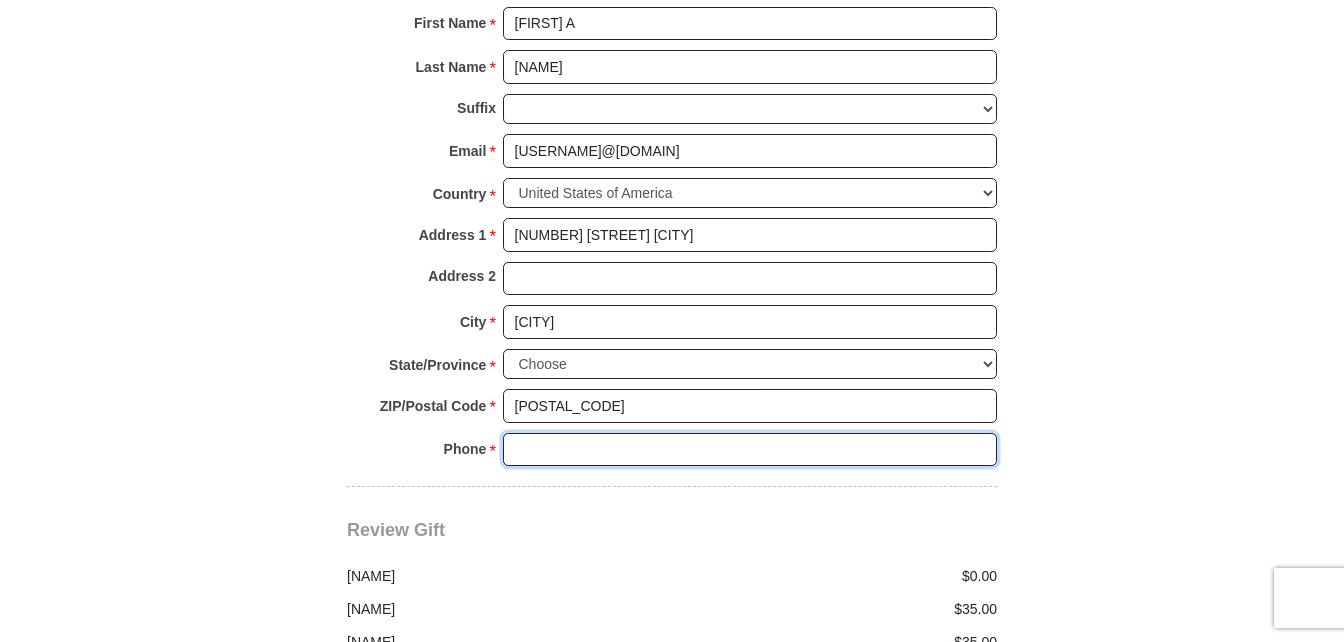 click on "Phone
*
*" at bounding box center (750, 450) 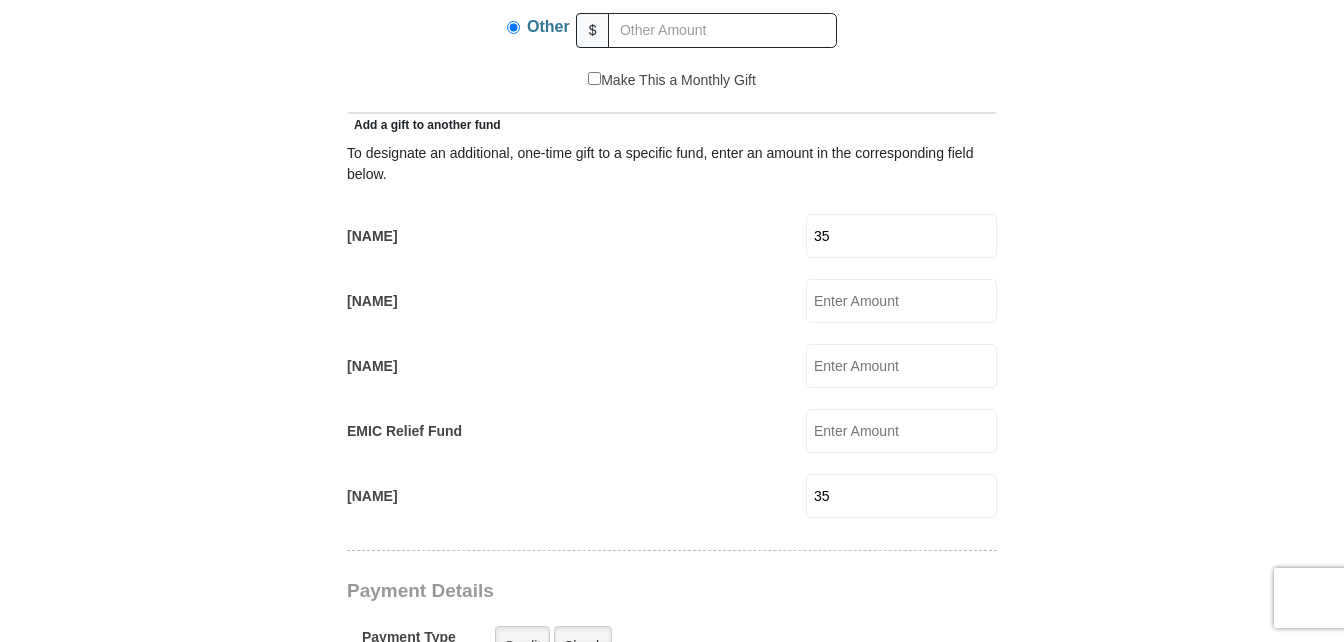 scroll, scrollTop: 1100, scrollLeft: 0, axis: vertical 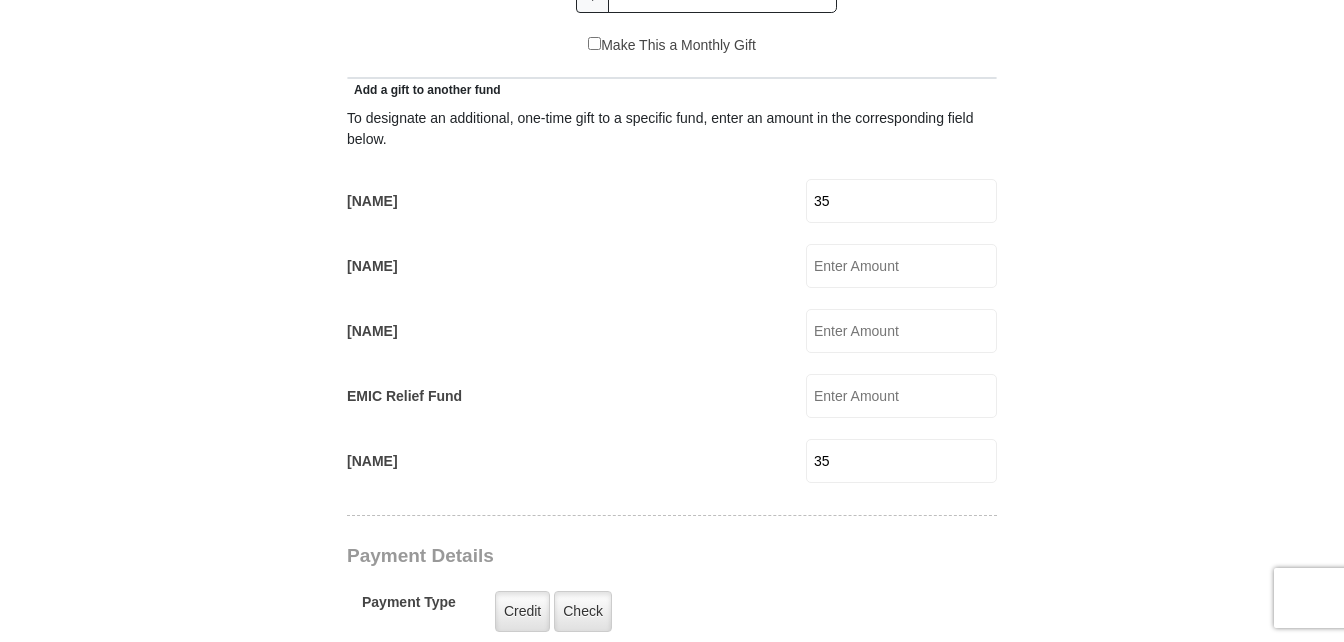 type on "[PHONE]" 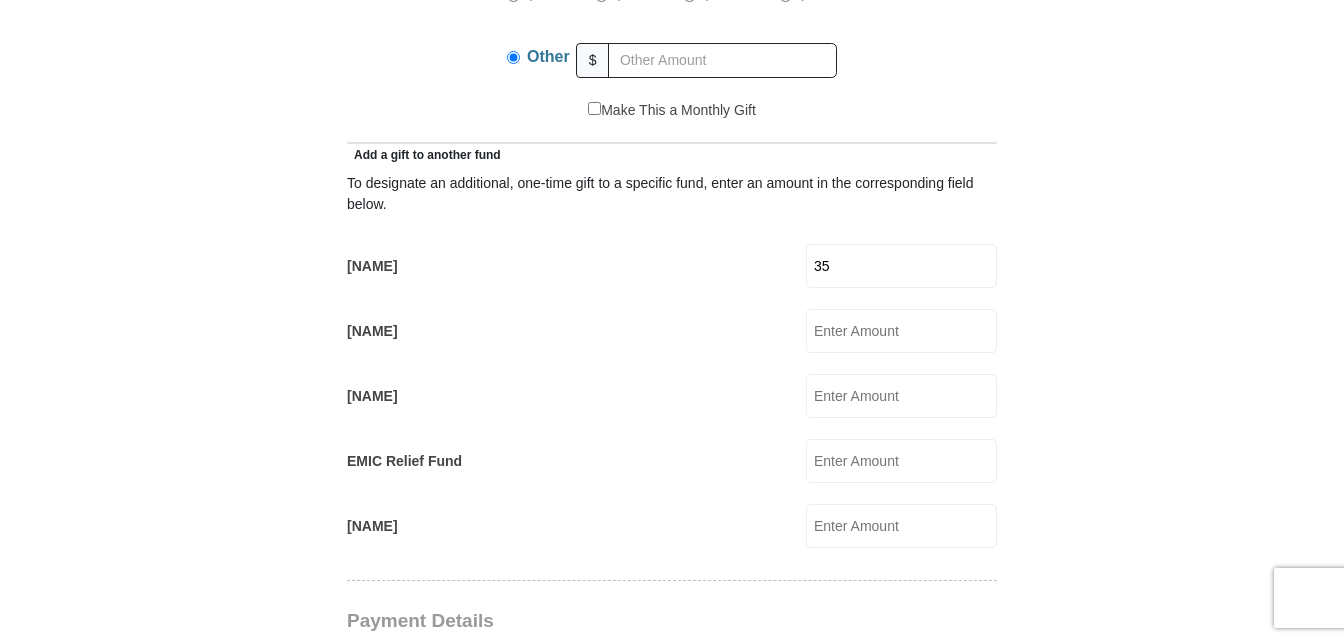 scroll, scrollTop: 1000, scrollLeft: 0, axis: vertical 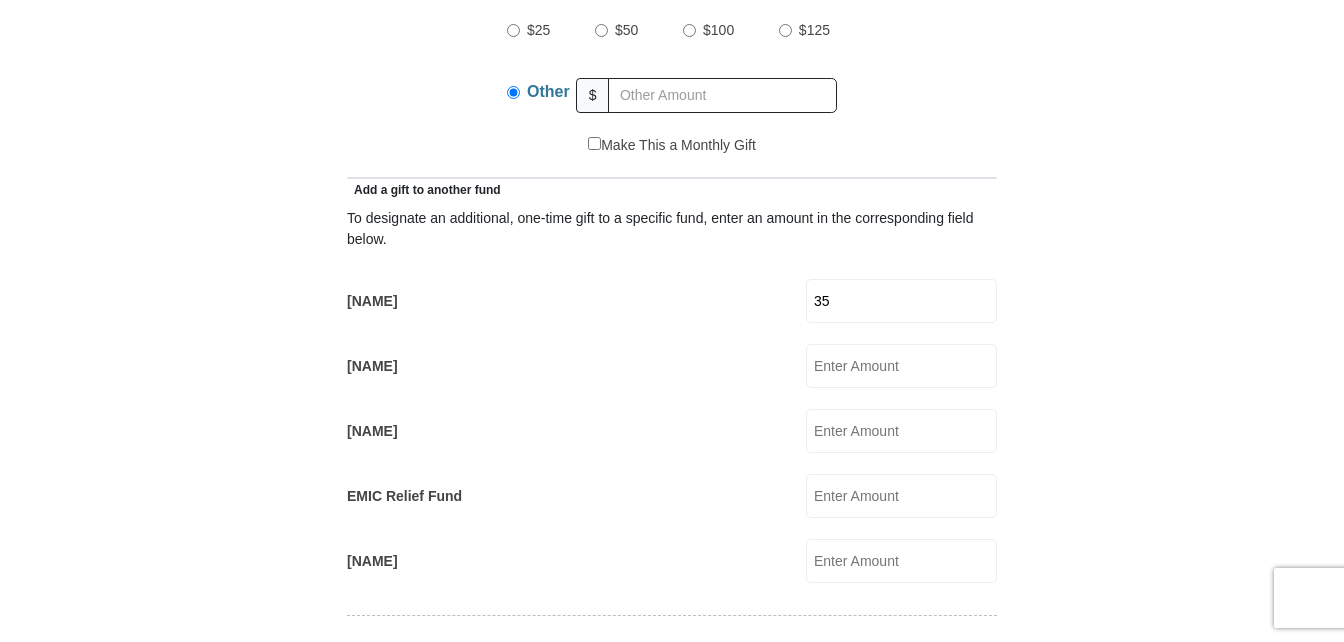 type 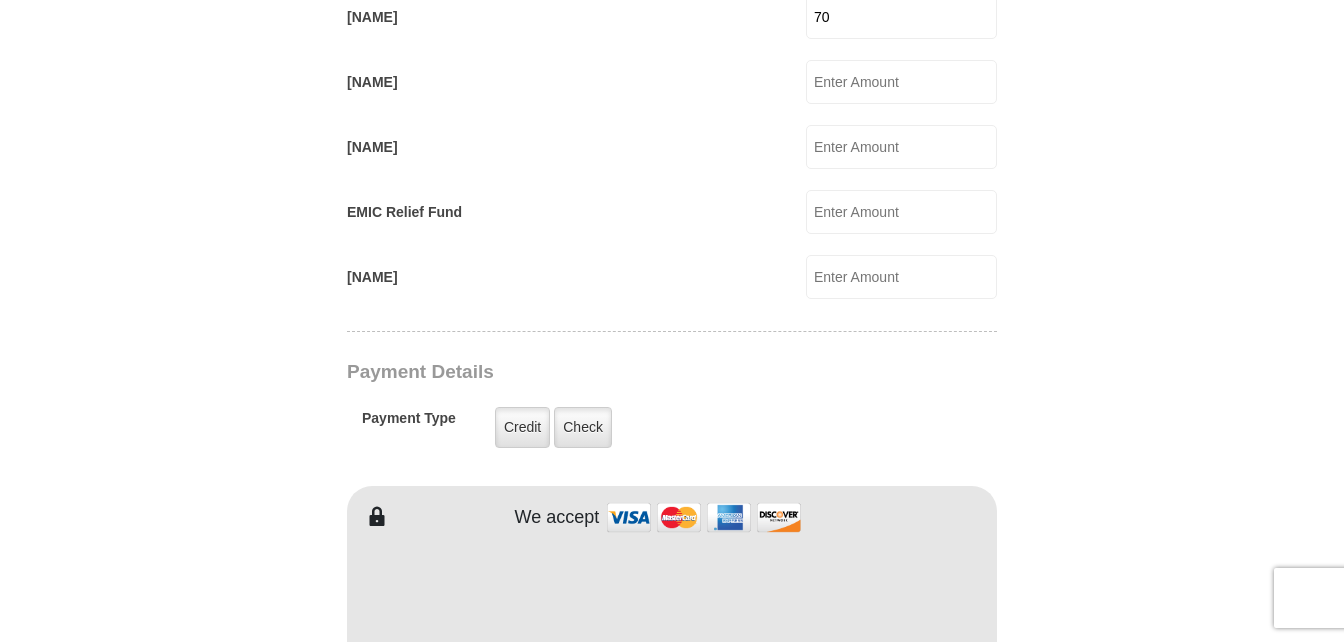 scroll, scrollTop: 1300, scrollLeft: 0, axis: vertical 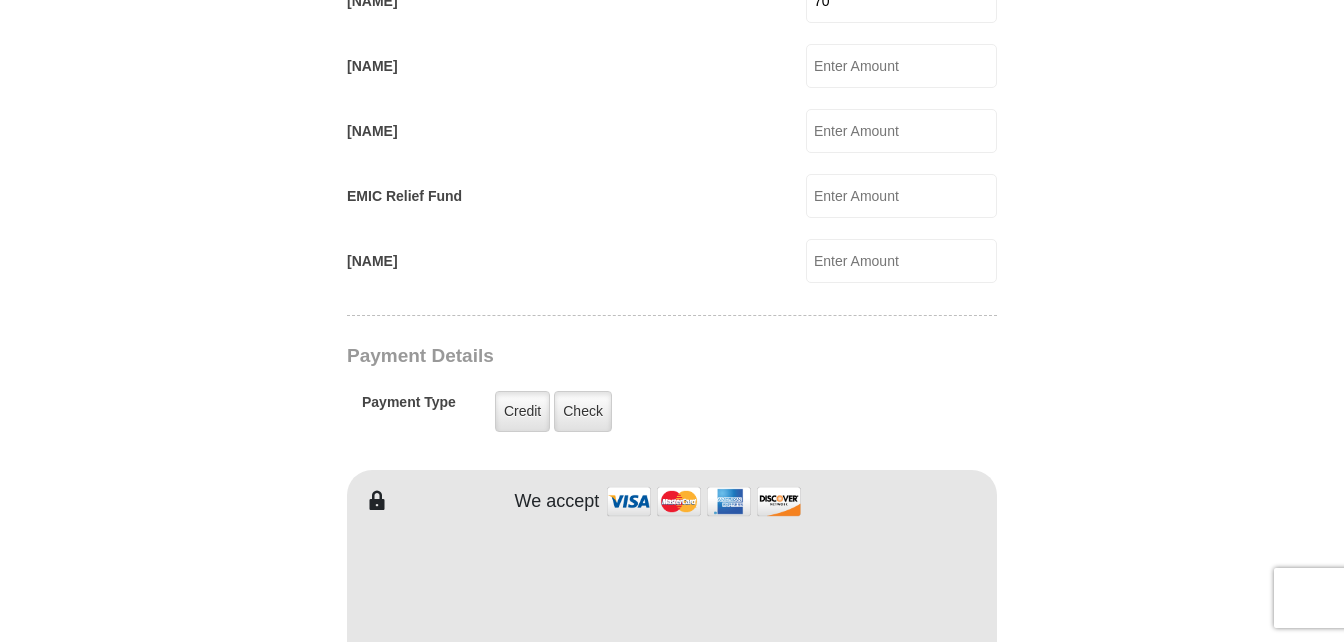 type on "70" 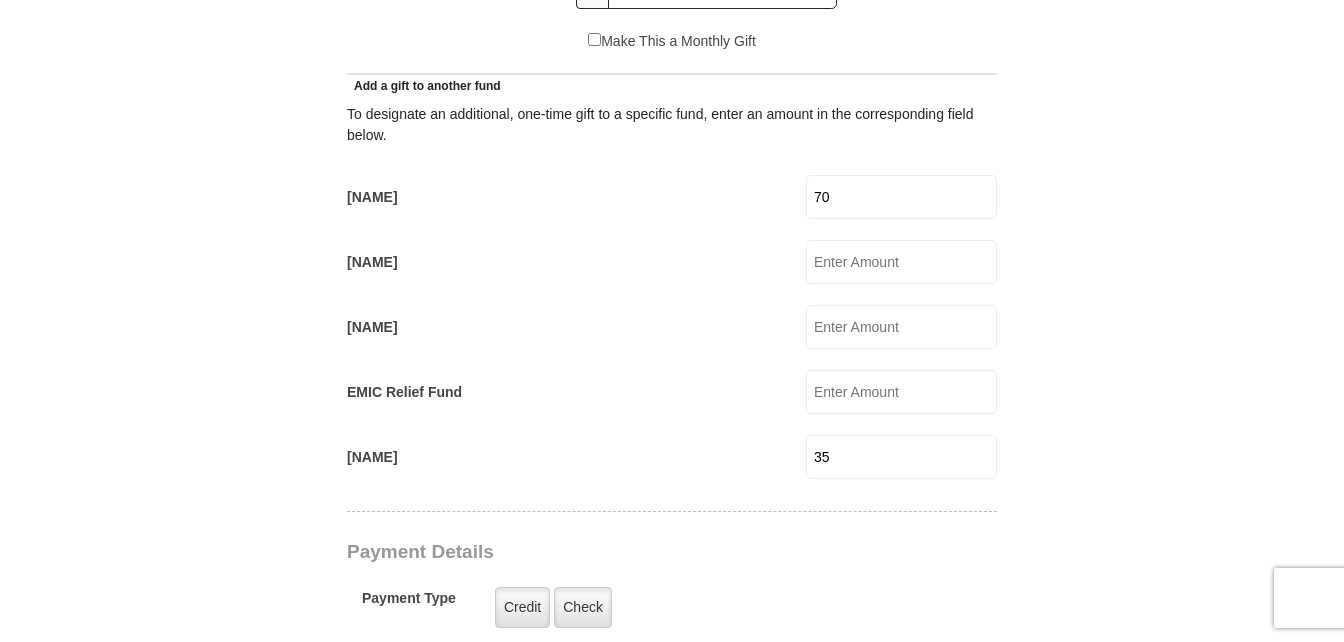 scroll, scrollTop: 1100, scrollLeft: 0, axis: vertical 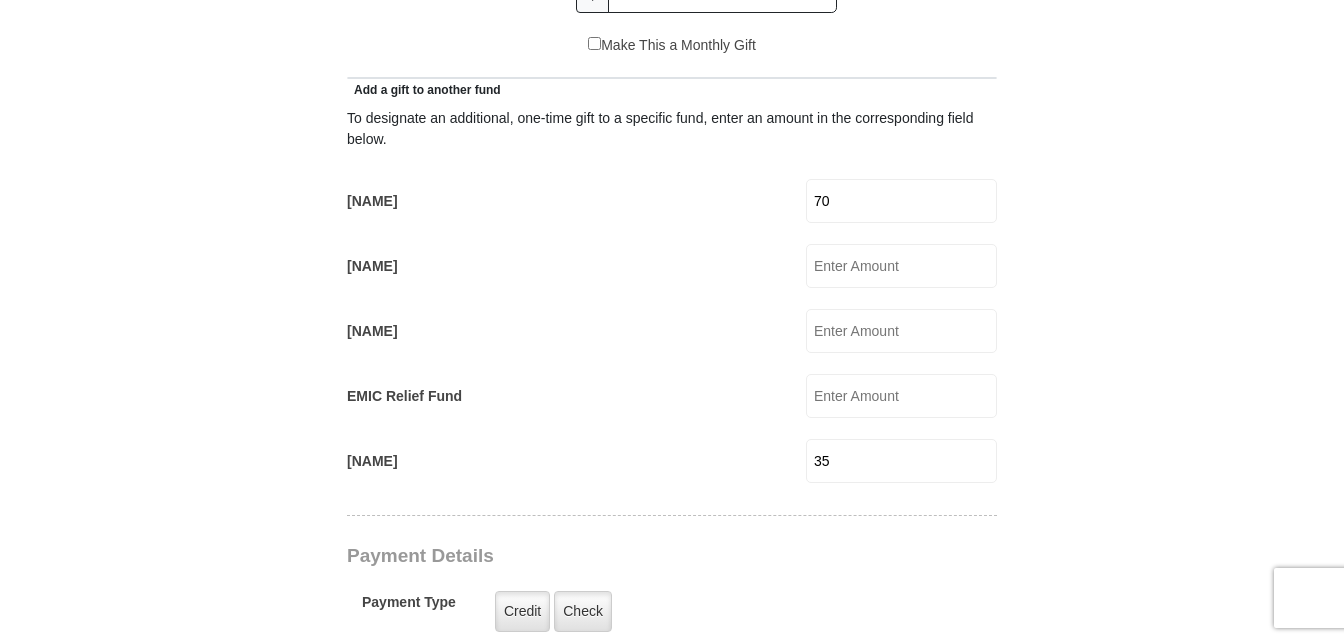 type on "35" 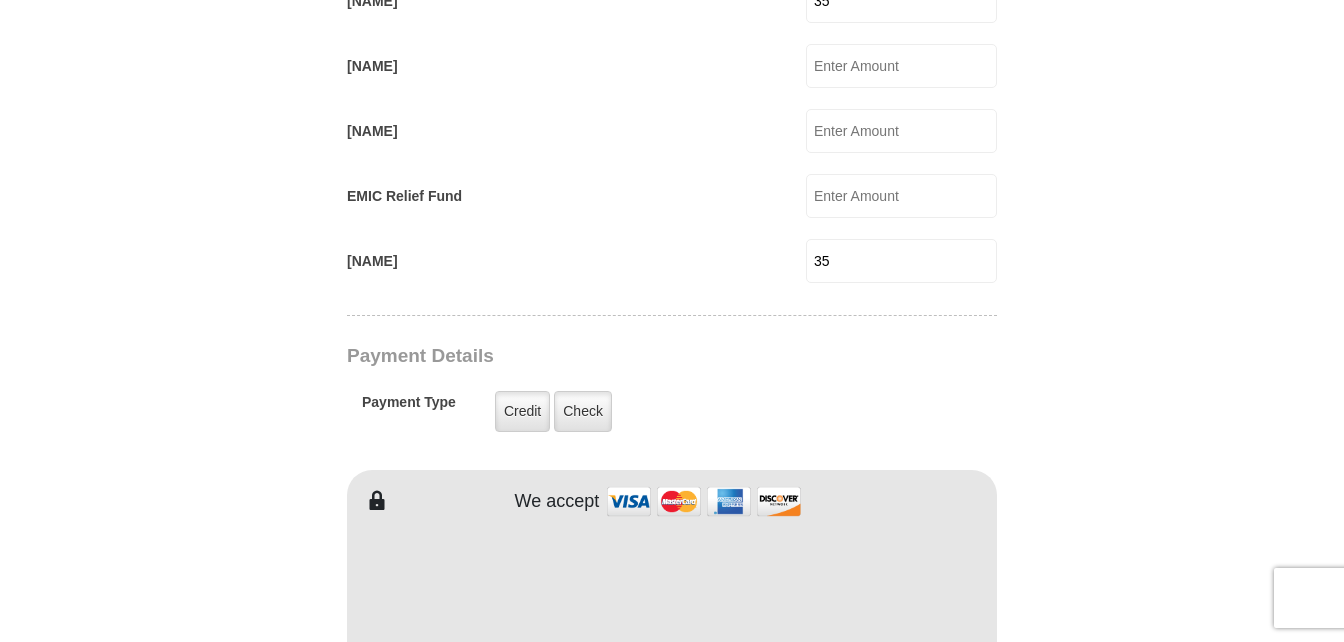 scroll, scrollTop: 1100, scrollLeft: 0, axis: vertical 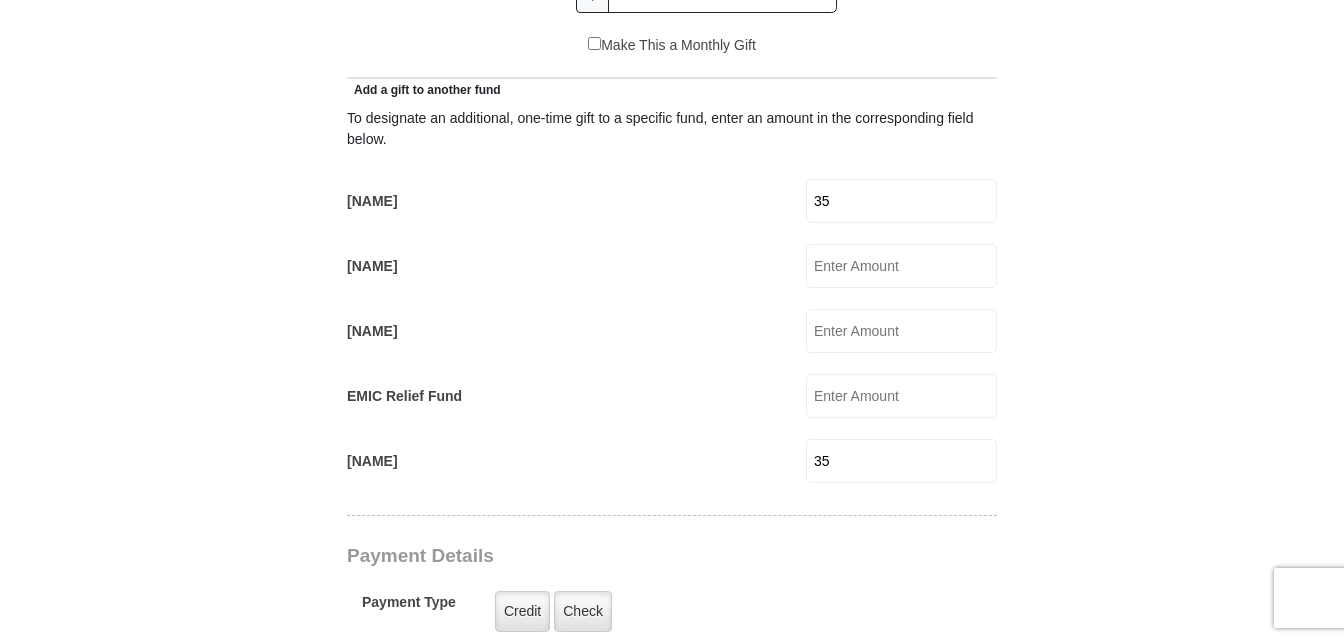 click on "35" at bounding box center [901, 201] 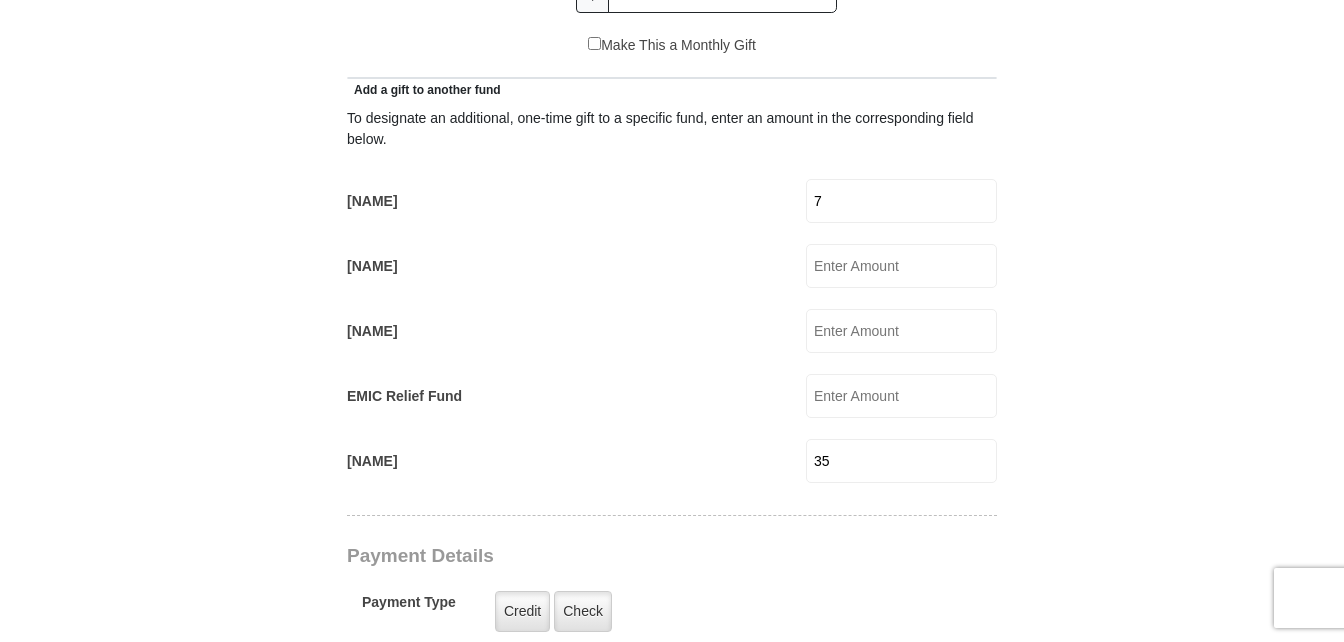 type on "70" 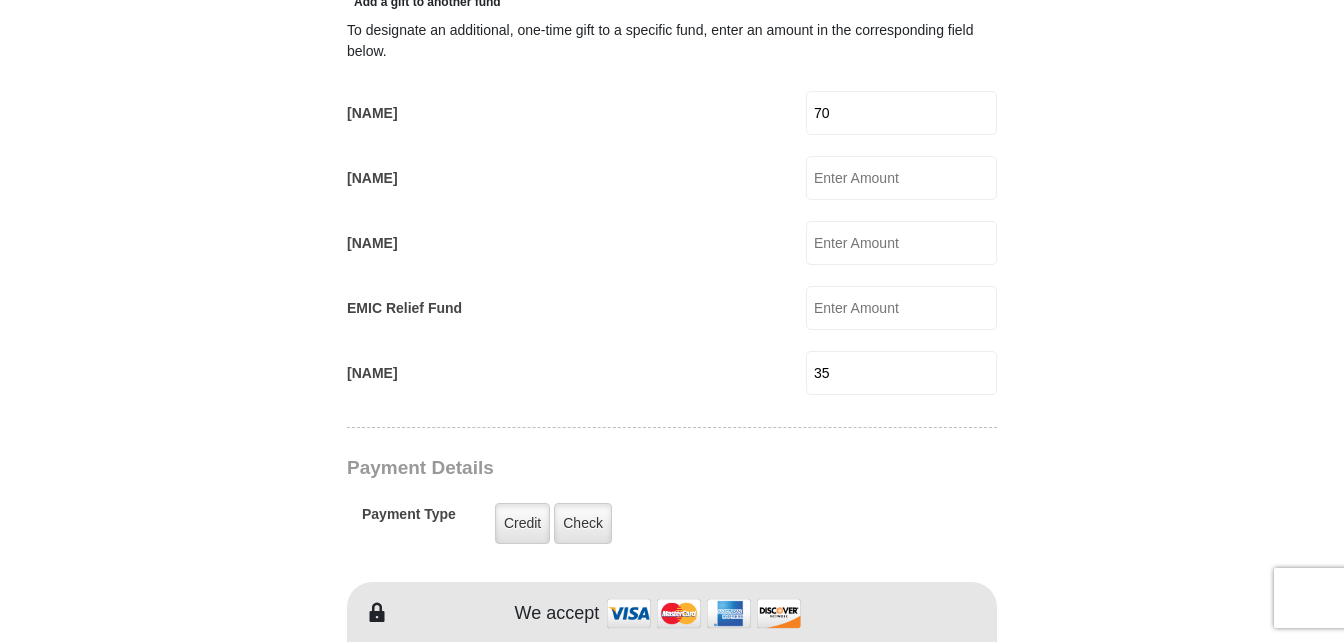 scroll, scrollTop: 1300, scrollLeft: 0, axis: vertical 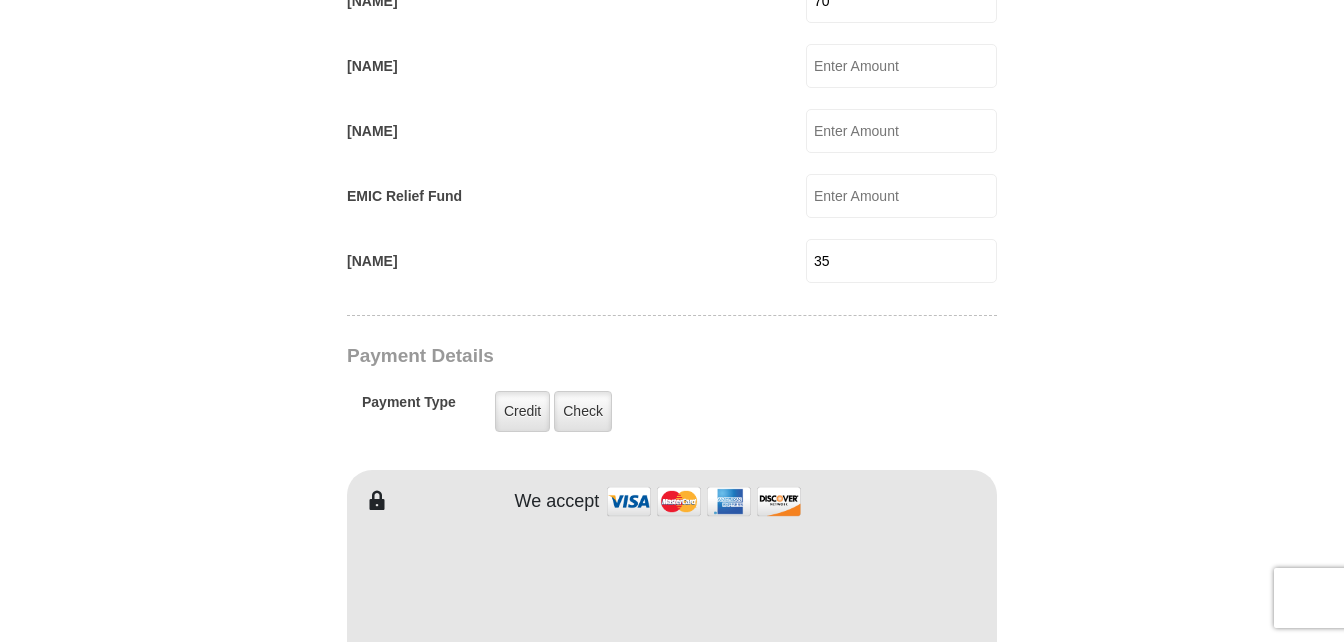 click on "35" at bounding box center [901, 261] 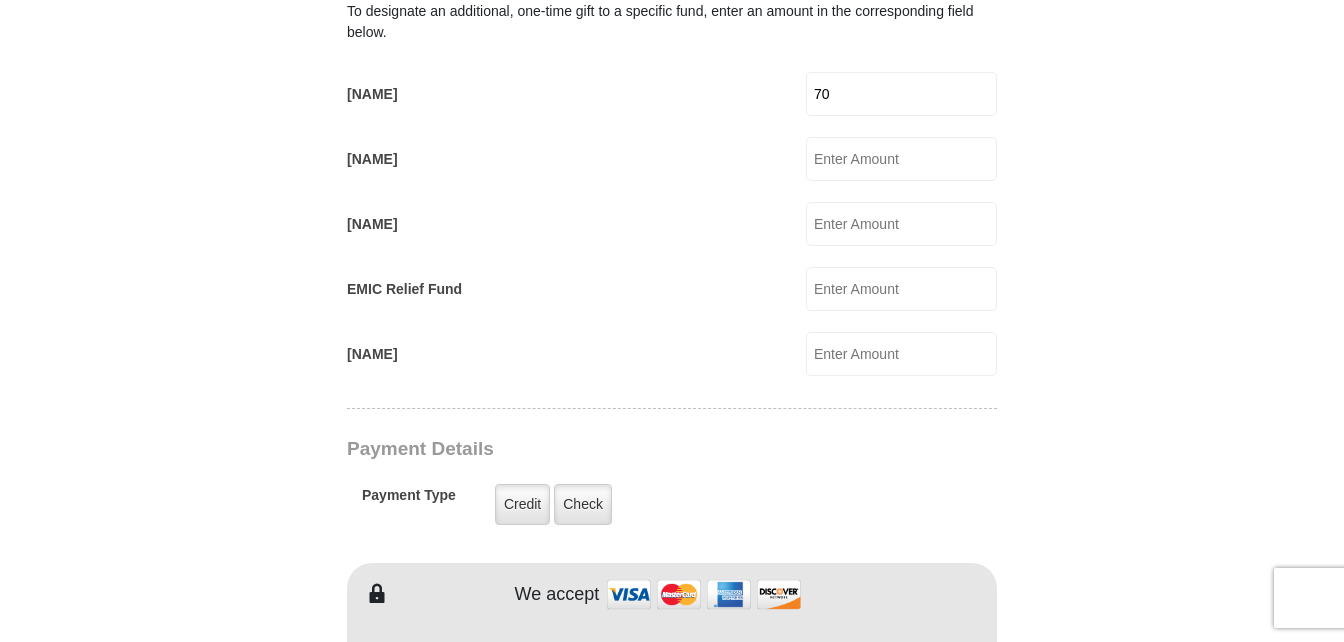 scroll, scrollTop: 1200, scrollLeft: 0, axis: vertical 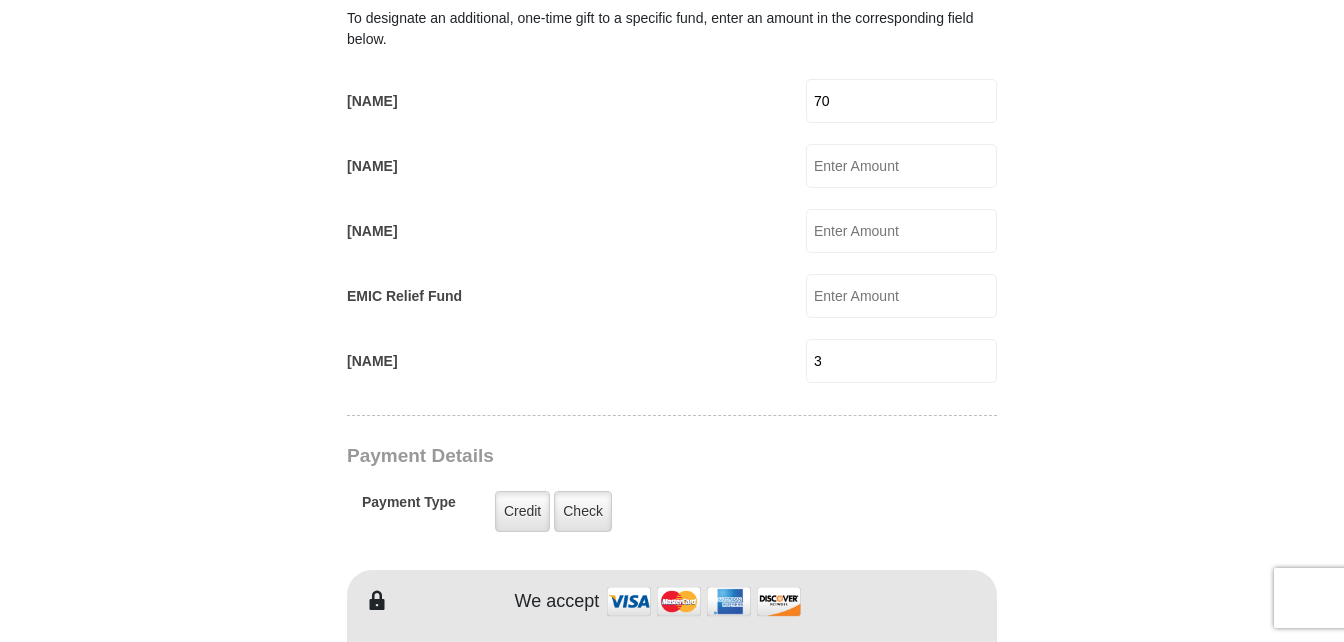 type on "35" 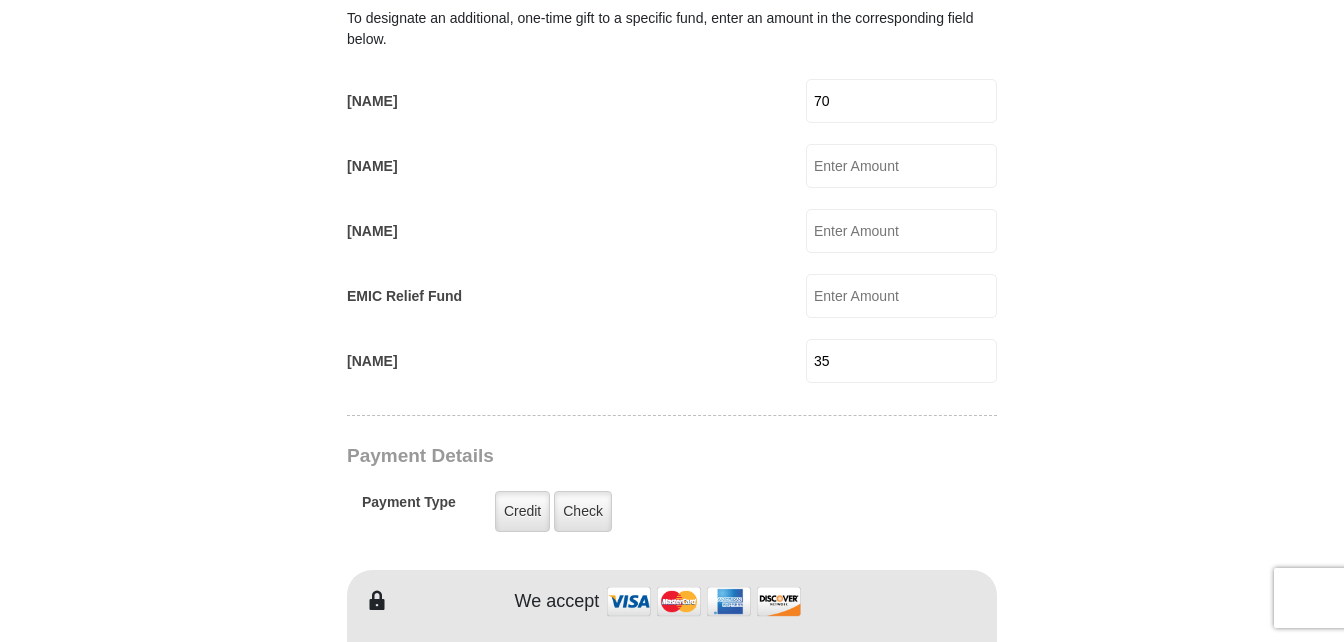 click on "70" at bounding box center [901, 101] 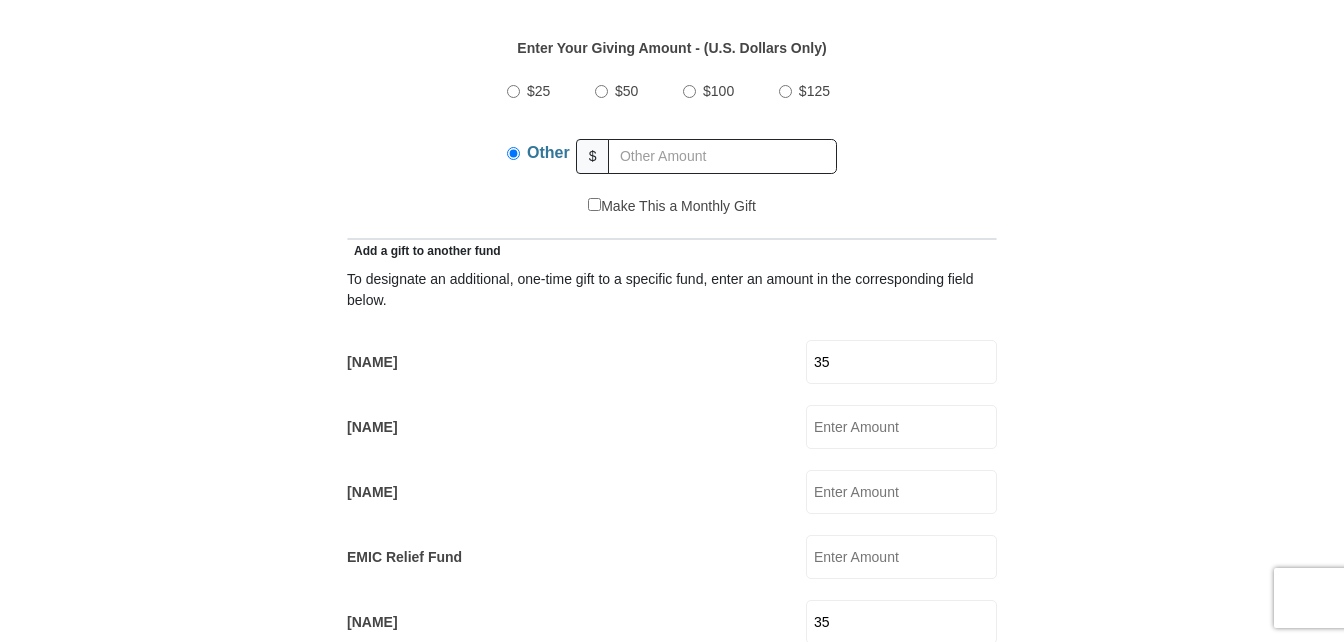 scroll, scrollTop: 900, scrollLeft: 0, axis: vertical 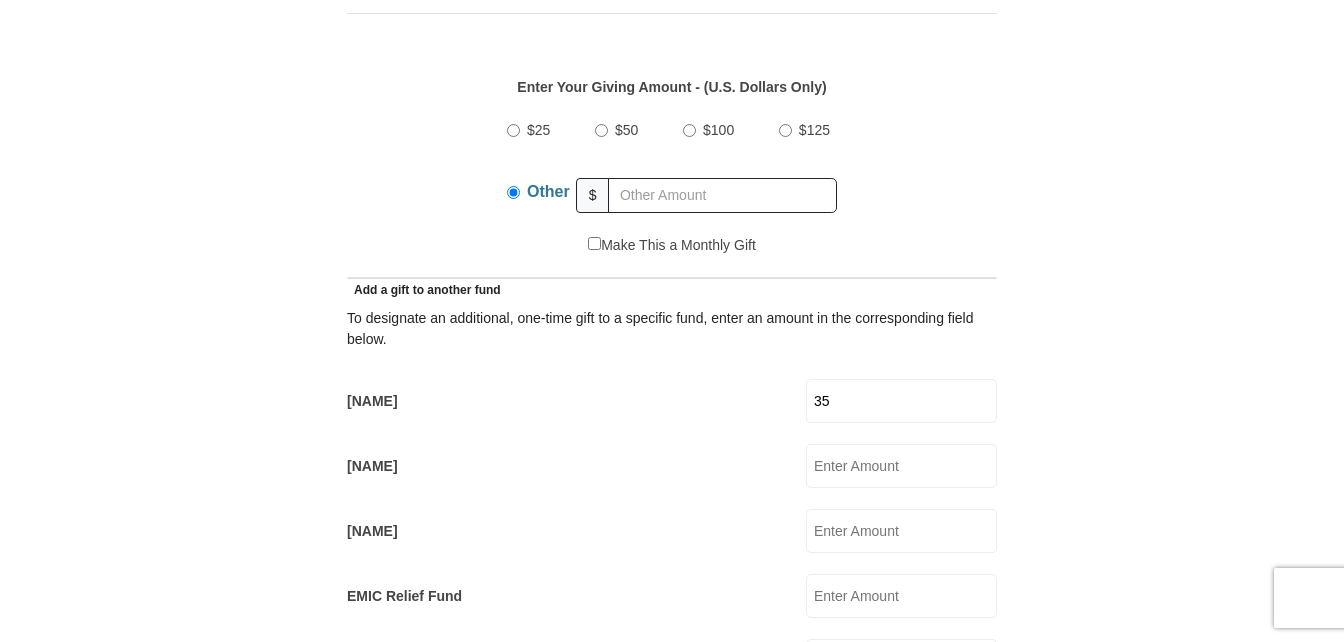 click on "35" at bounding box center [901, 401] 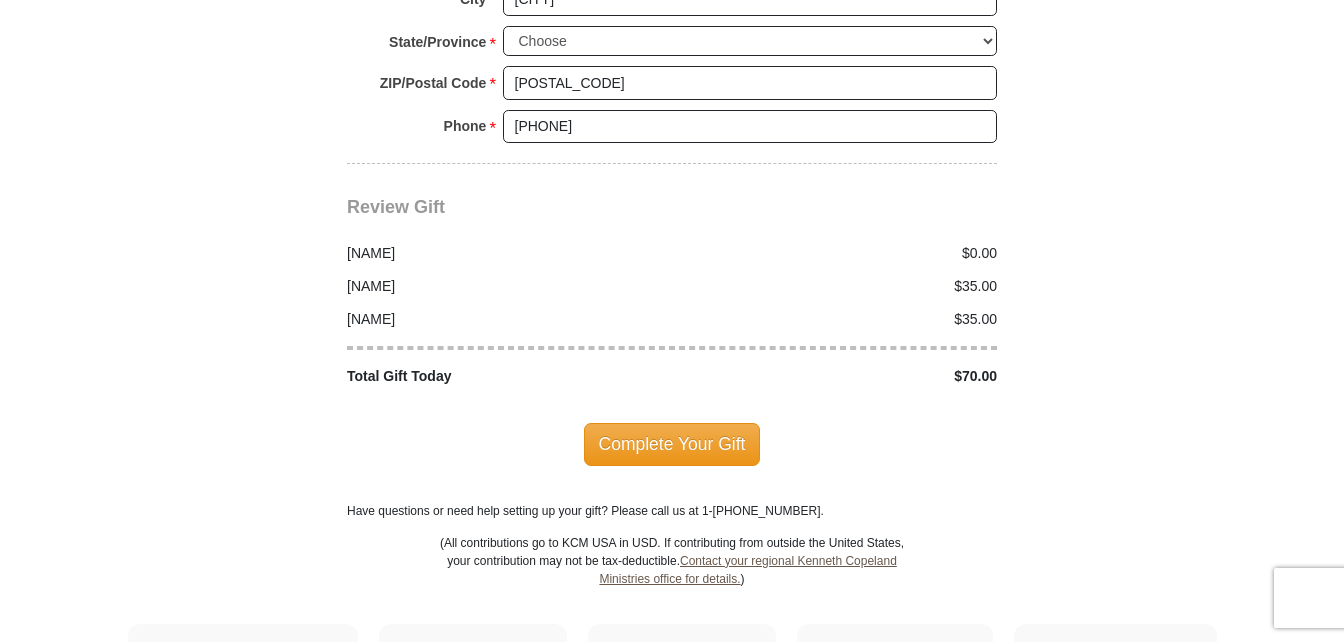 scroll, scrollTop: 2500, scrollLeft: 0, axis: vertical 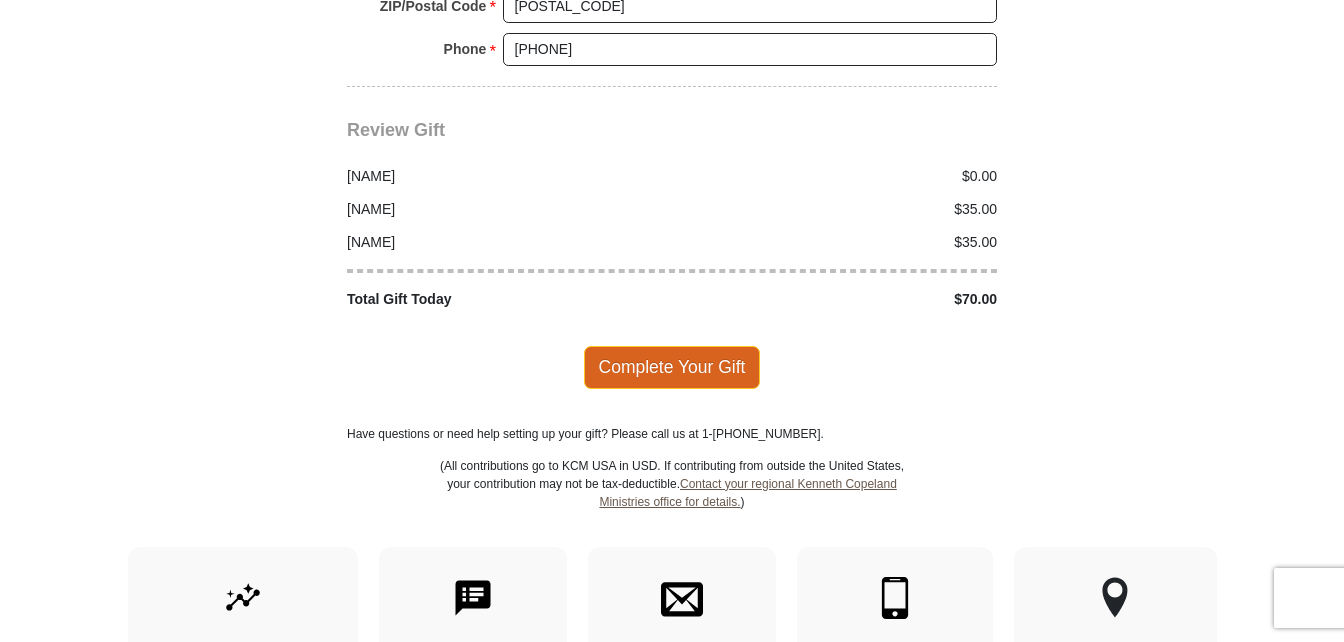 type on "35" 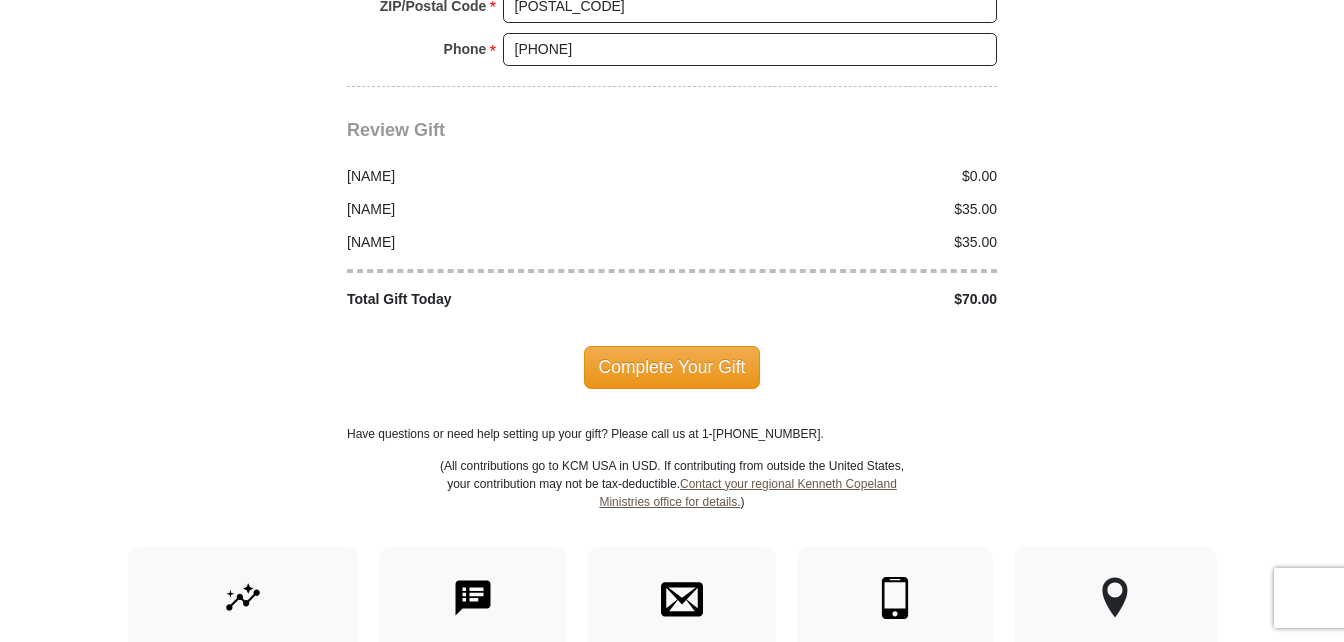 click on "Complete Your Gift" at bounding box center (672, 367) 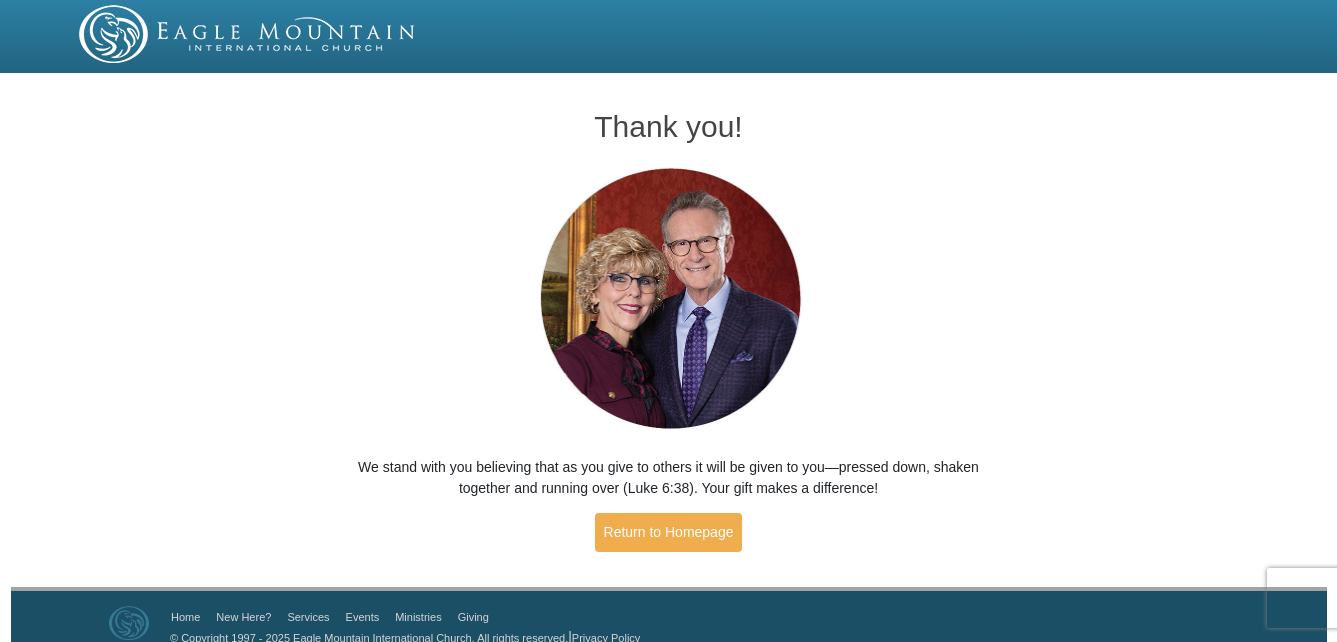 scroll, scrollTop: 0, scrollLeft: 0, axis: both 